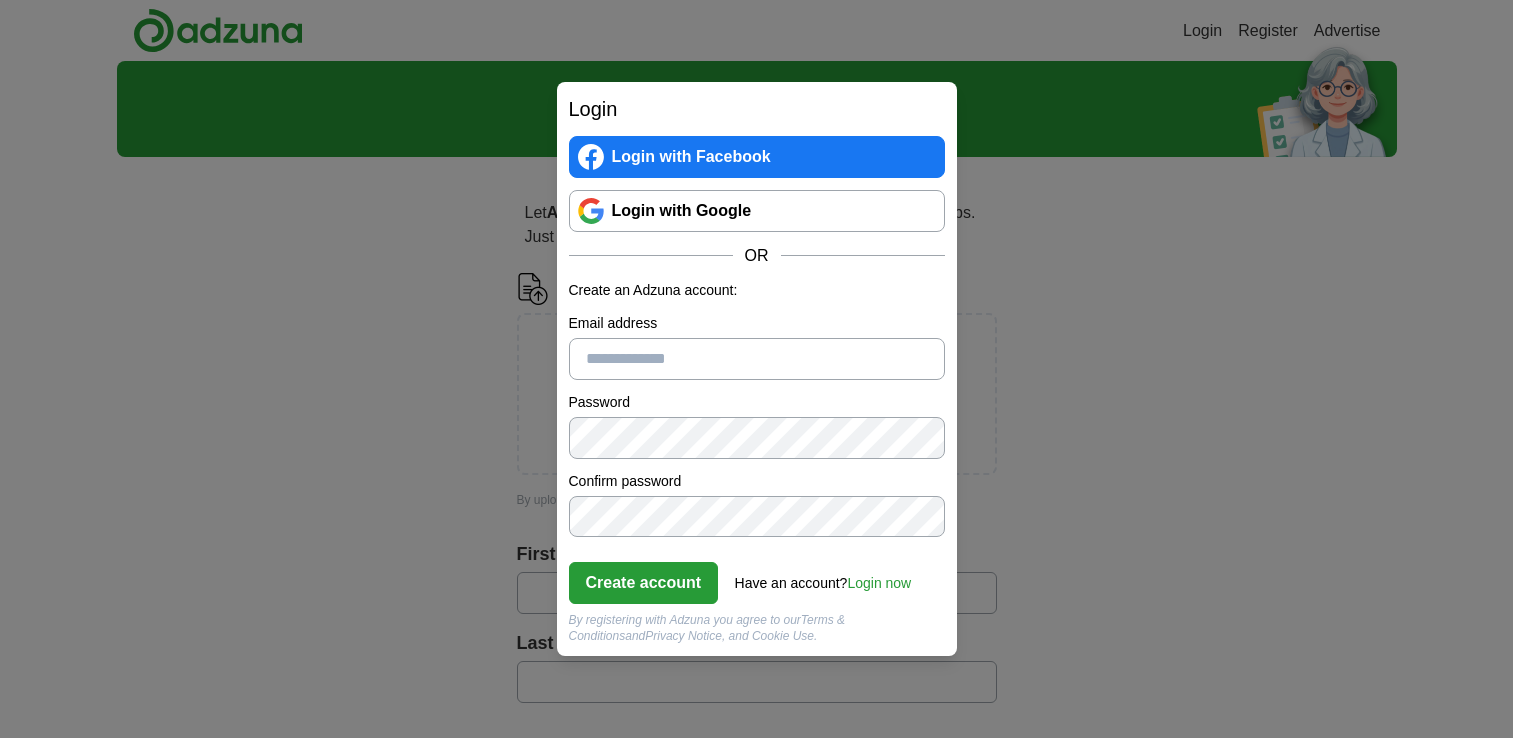 scroll, scrollTop: 0, scrollLeft: 0, axis: both 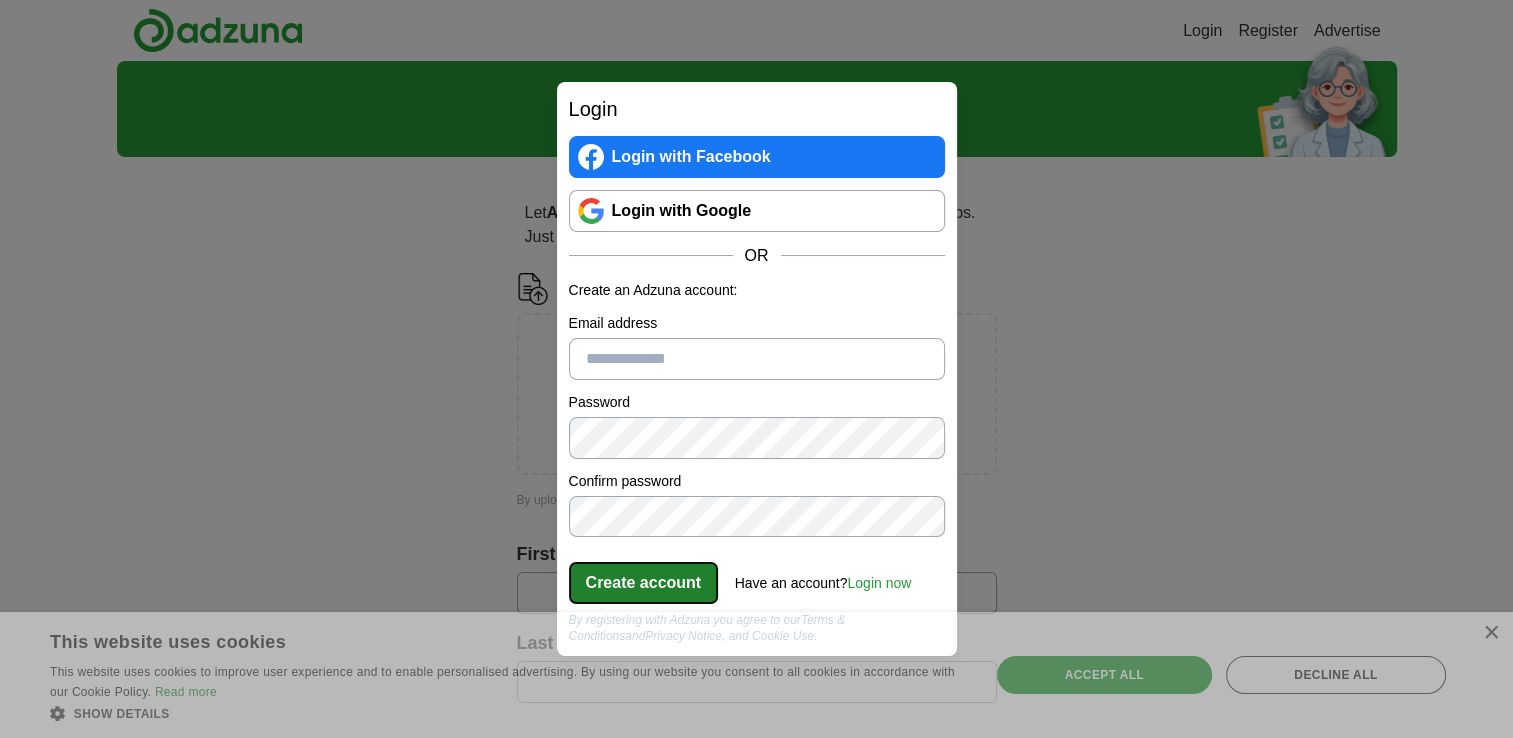 click on "Create account" at bounding box center (644, 583) 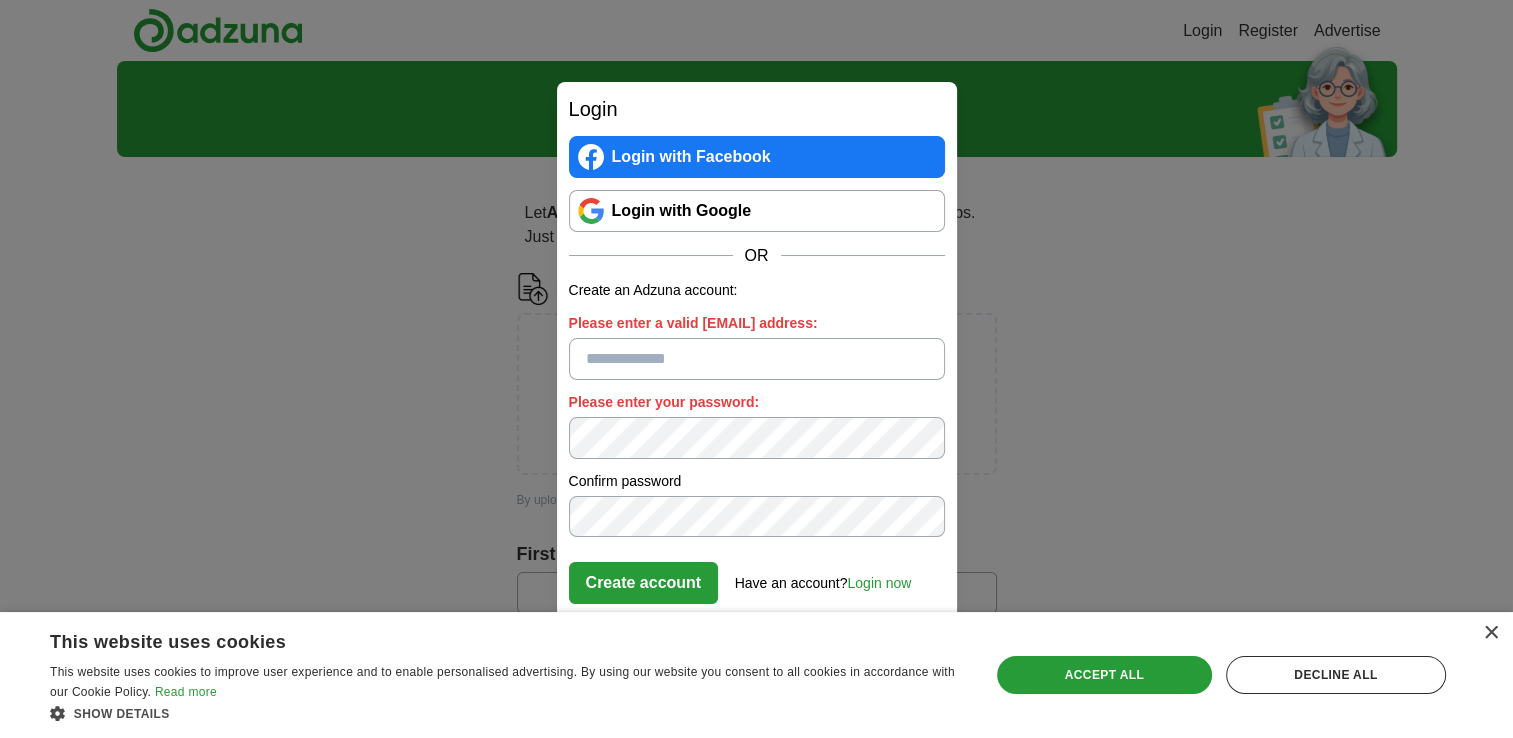 click on "Please enter a valid [EMAIL] address:" at bounding box center [757, 359] 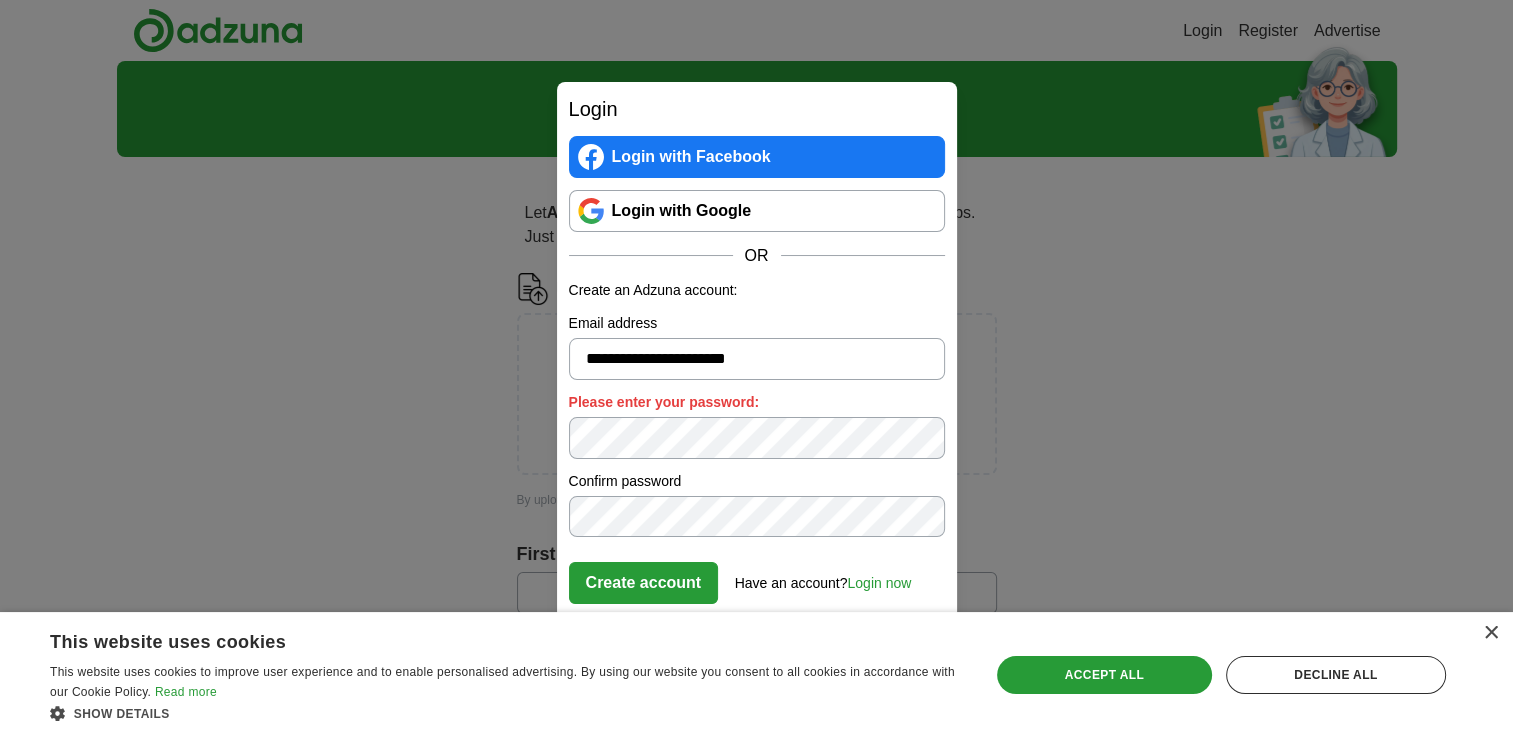type on "**********" 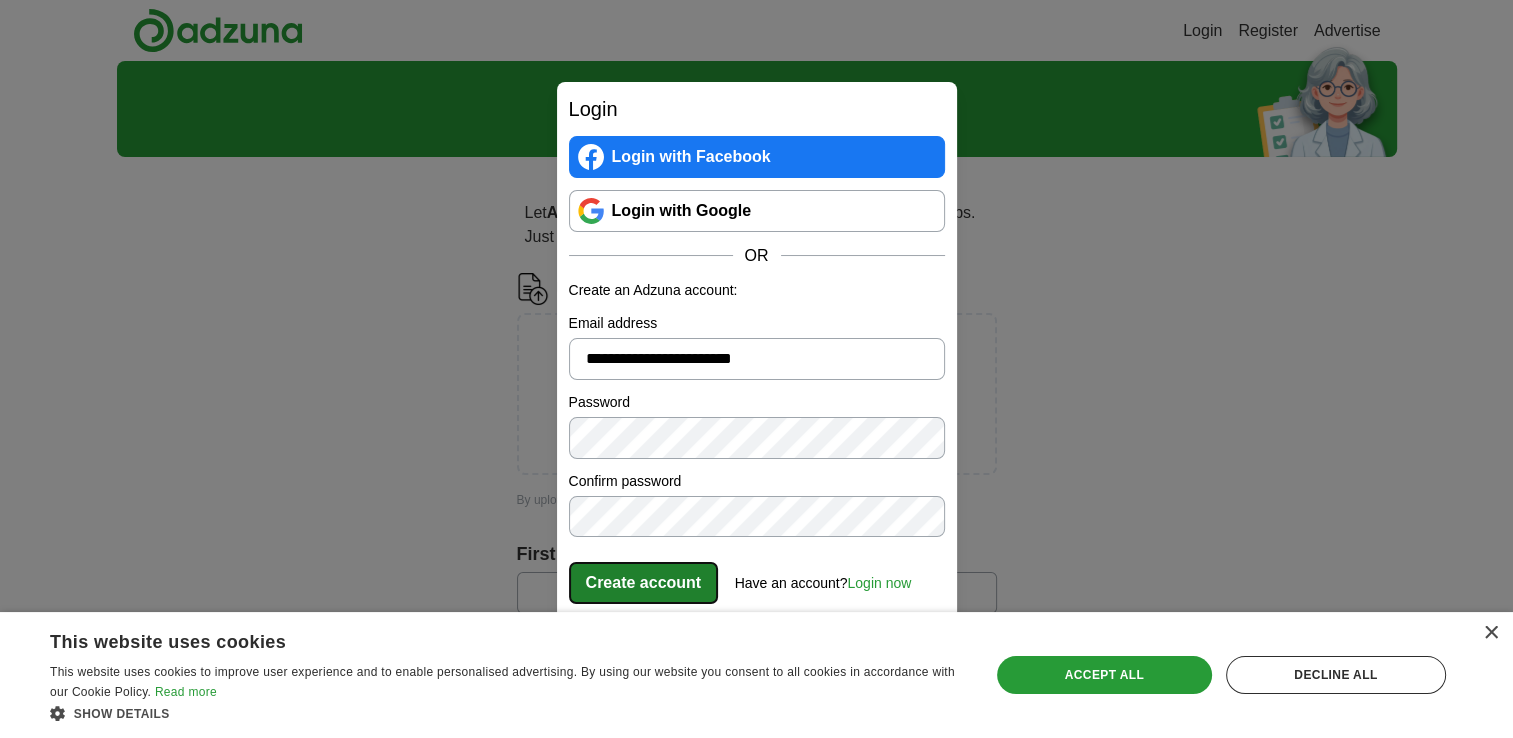 click on "Create account" at bounding box center [644, 583] 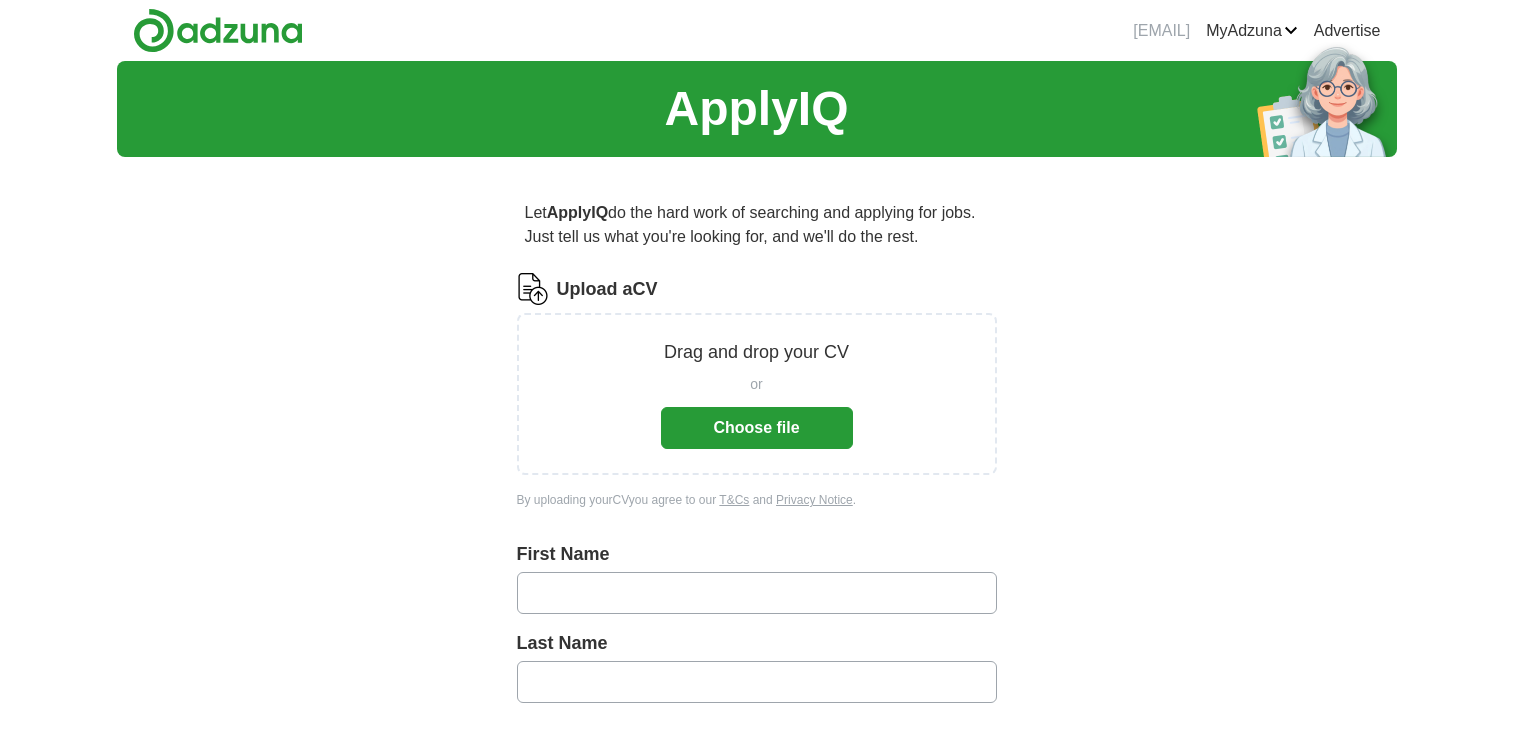 scroll, scrollTop: 0, scrollLeft: 0, axis: both 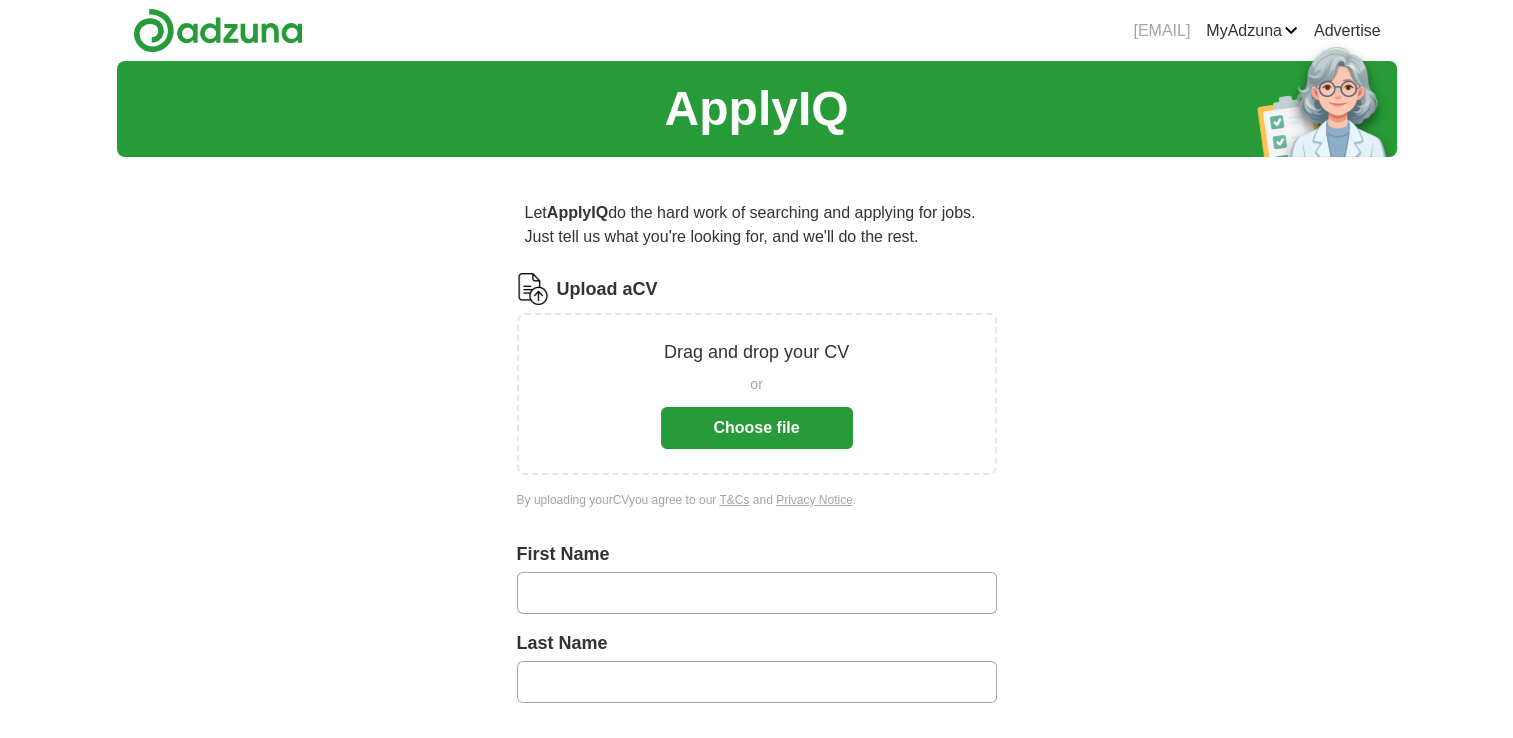 click at bounding box center (757, 593) 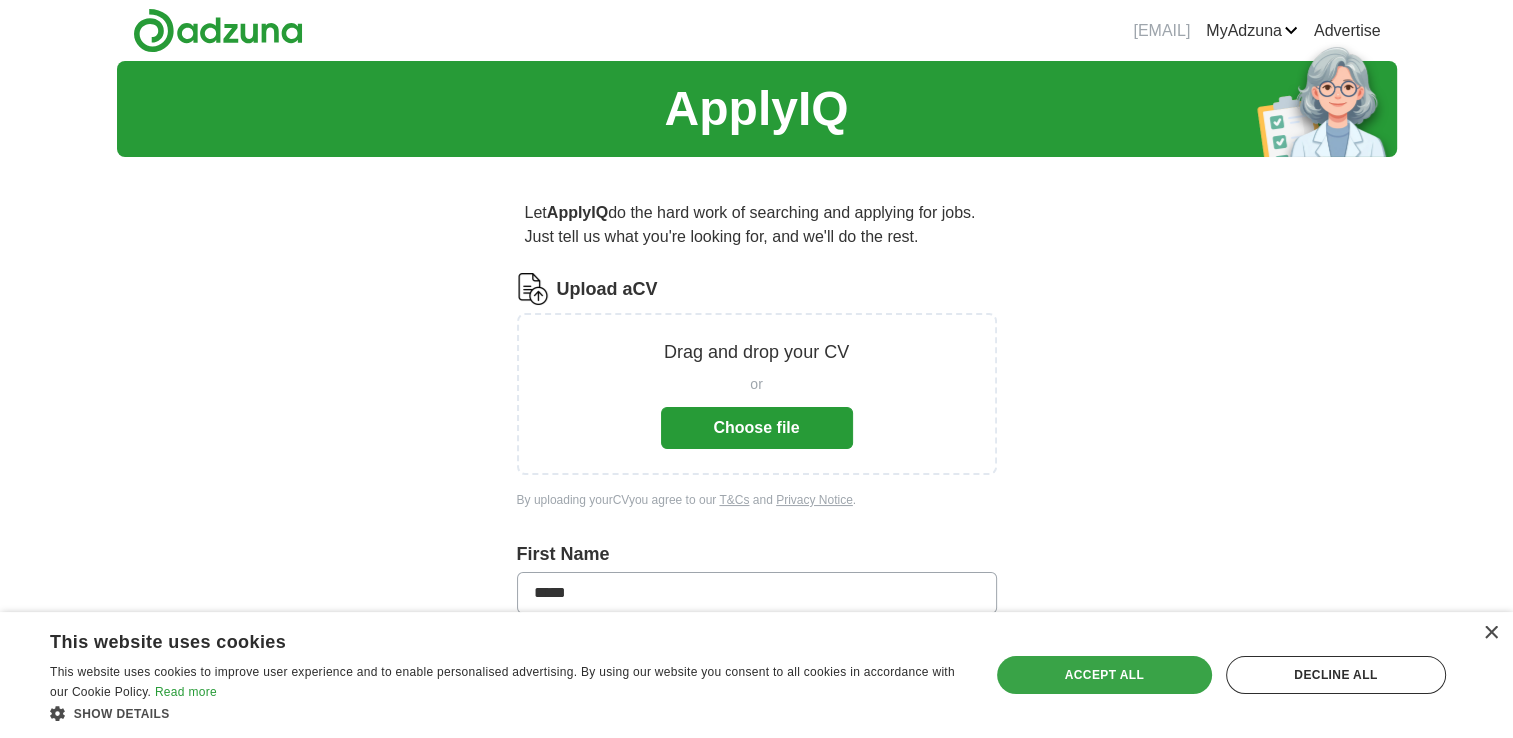 type on "*****" 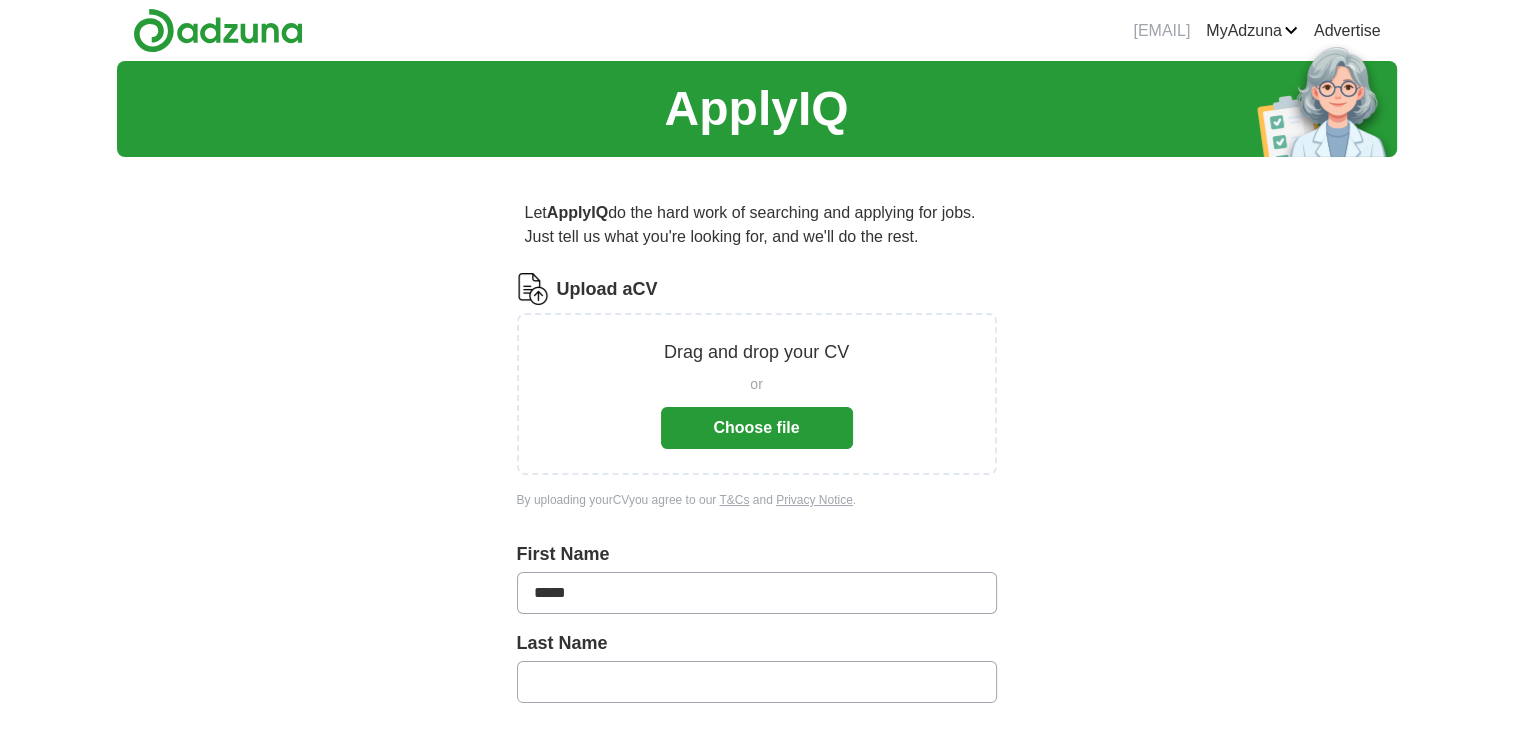 click at bounding box center (757, 682) 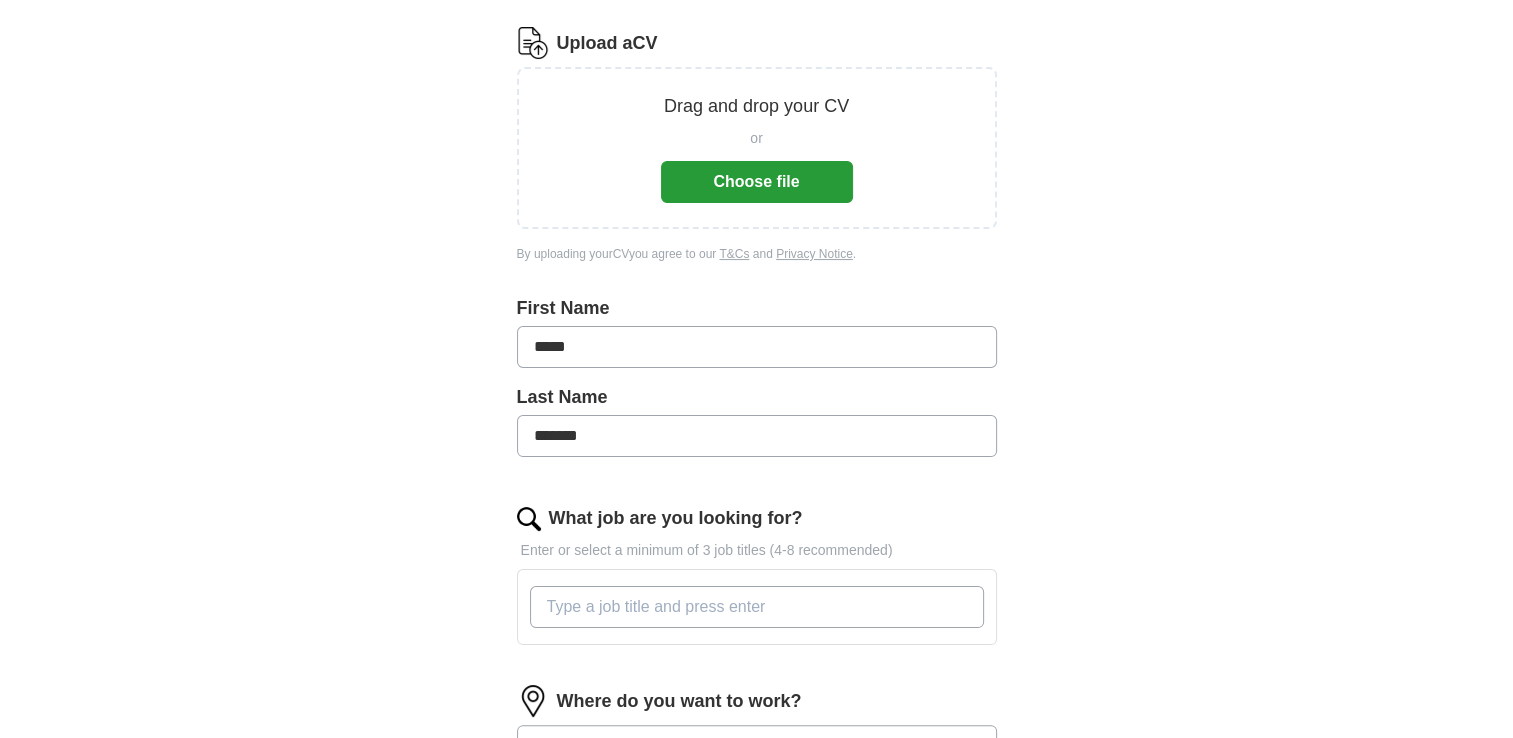 scroll, scrollTop: 253, scrollLeft: 0, axis: vertical 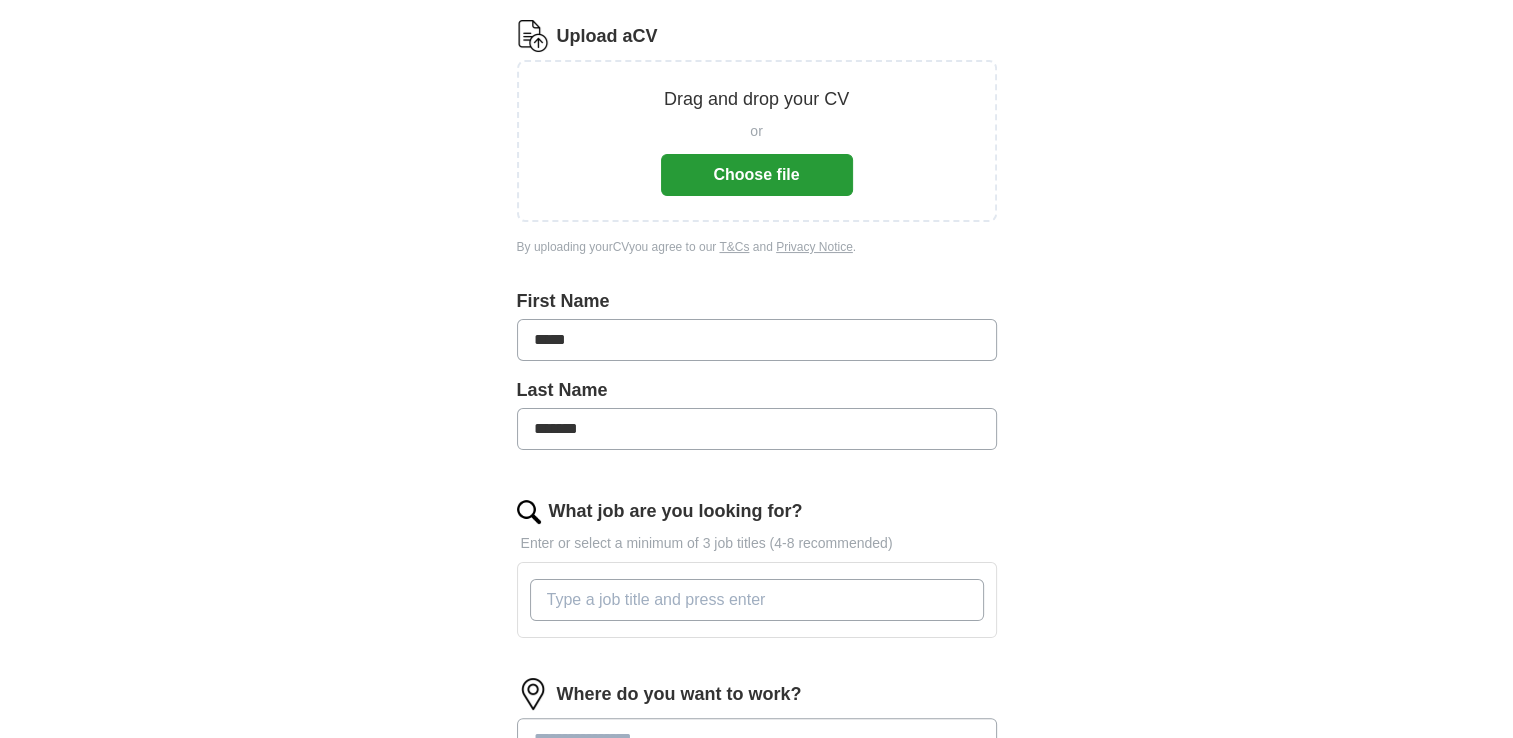 type on "*******" 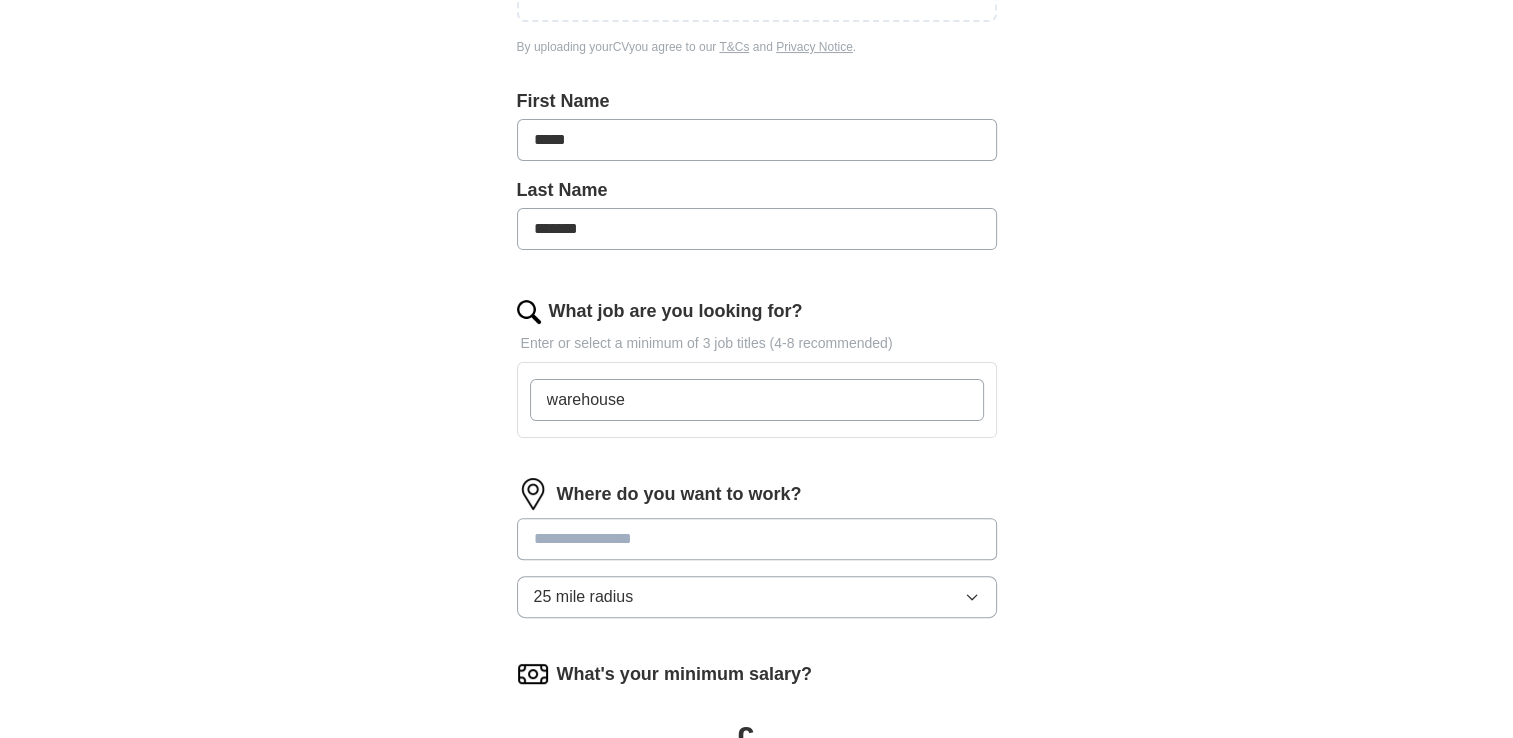 scroll, scrollTop: 466, scrollLeft: 0, axis: vertical 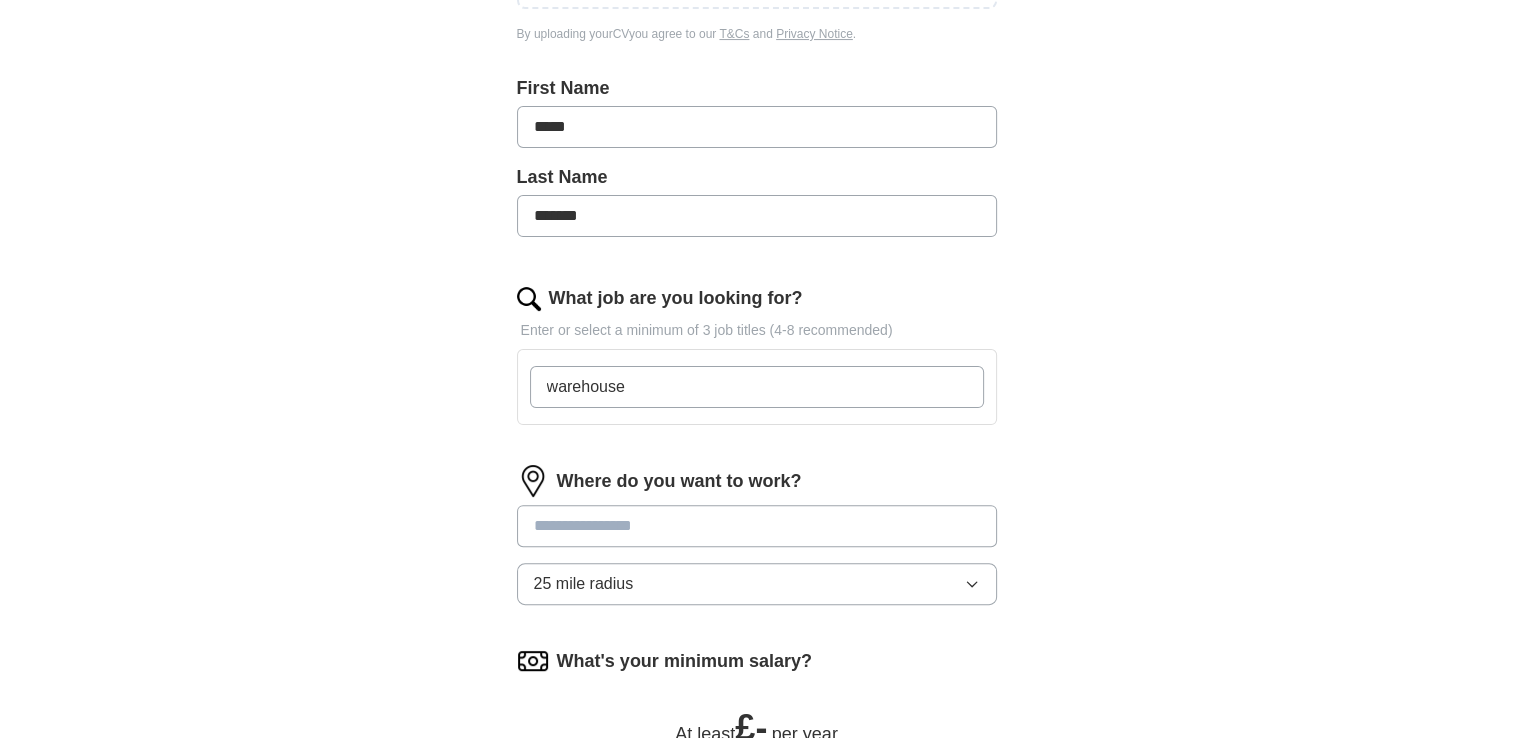 type on "warehouse" 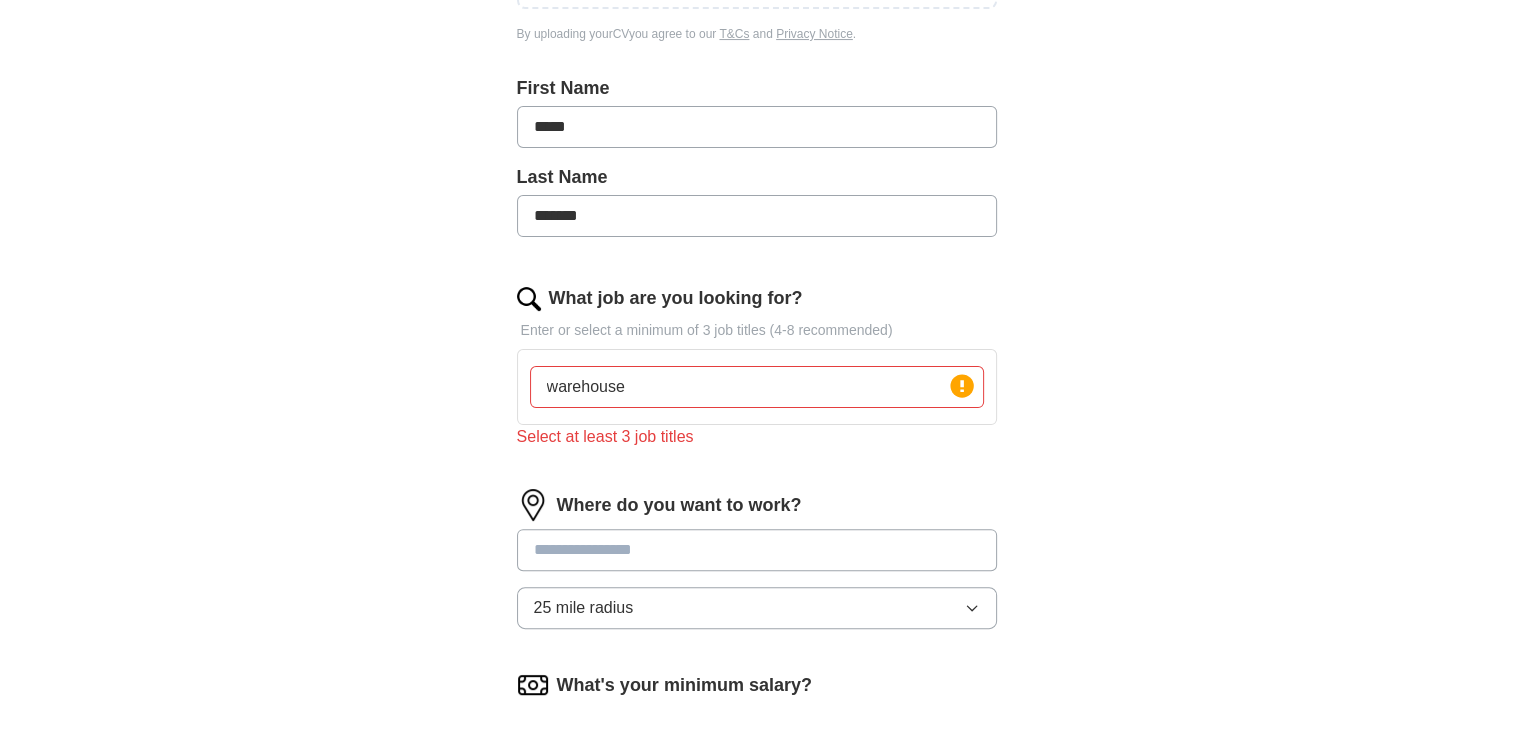 click on "Where do you want to work? 25 mile radius" at bounding box center (757, 567) 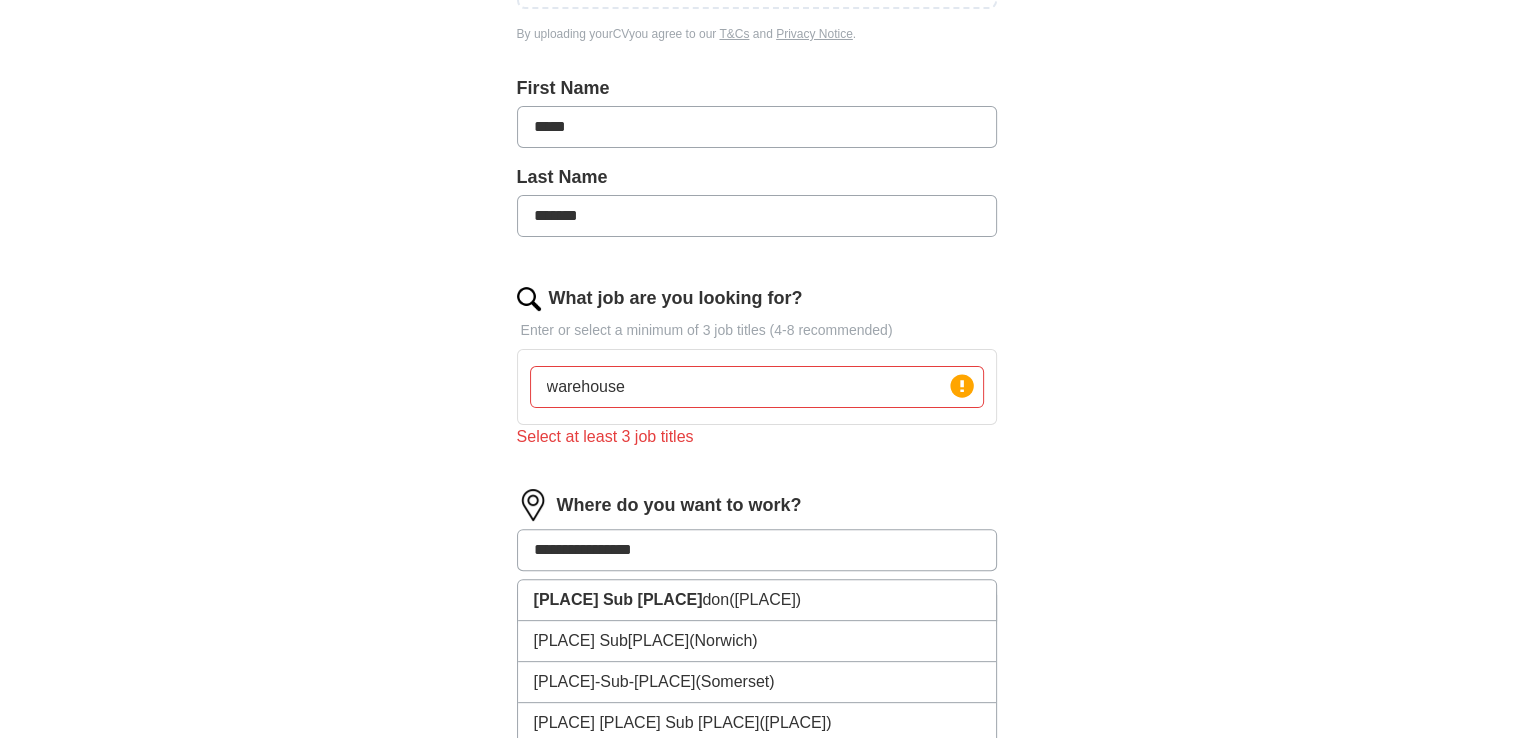 type on "**********" 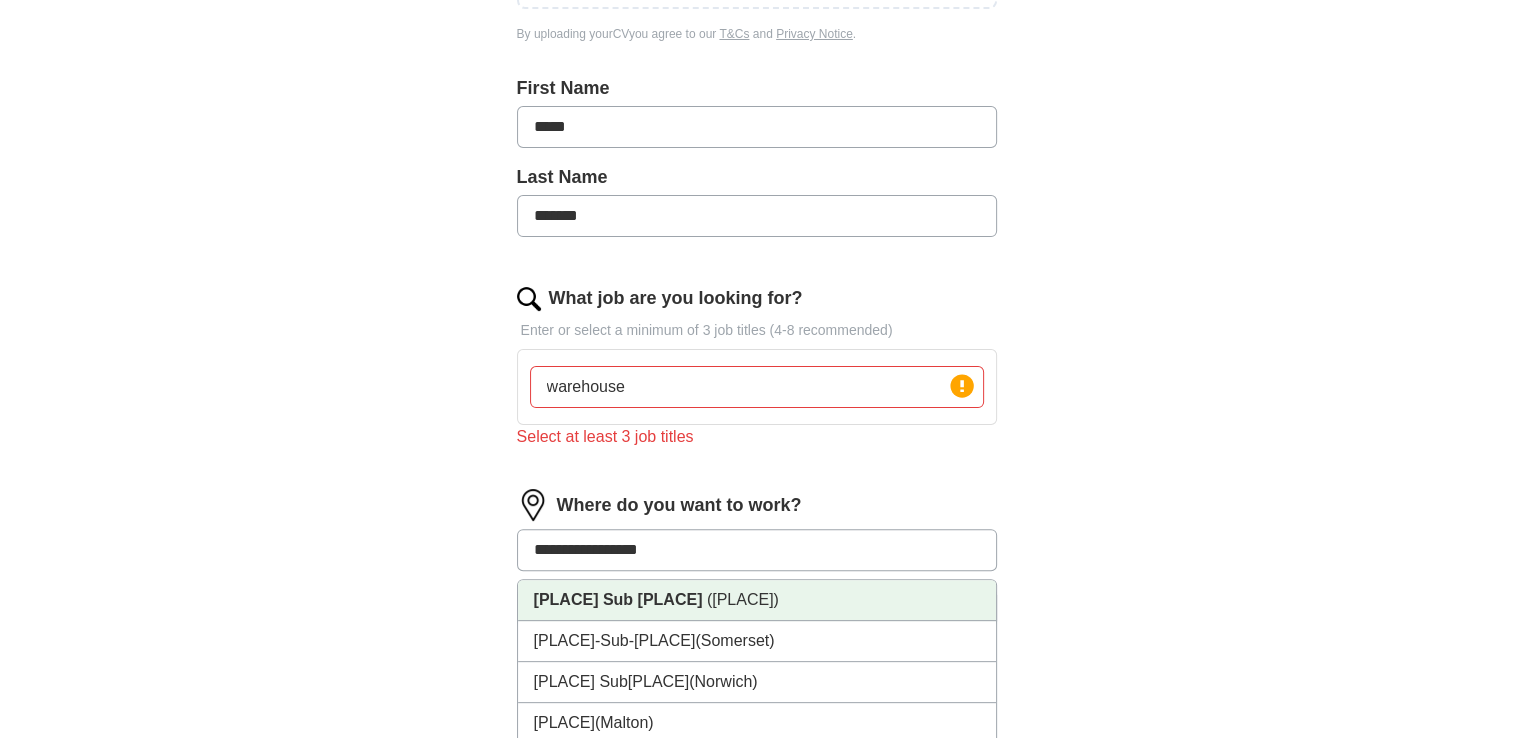 click on "([PLACE])" at bounding box center [743, 599] 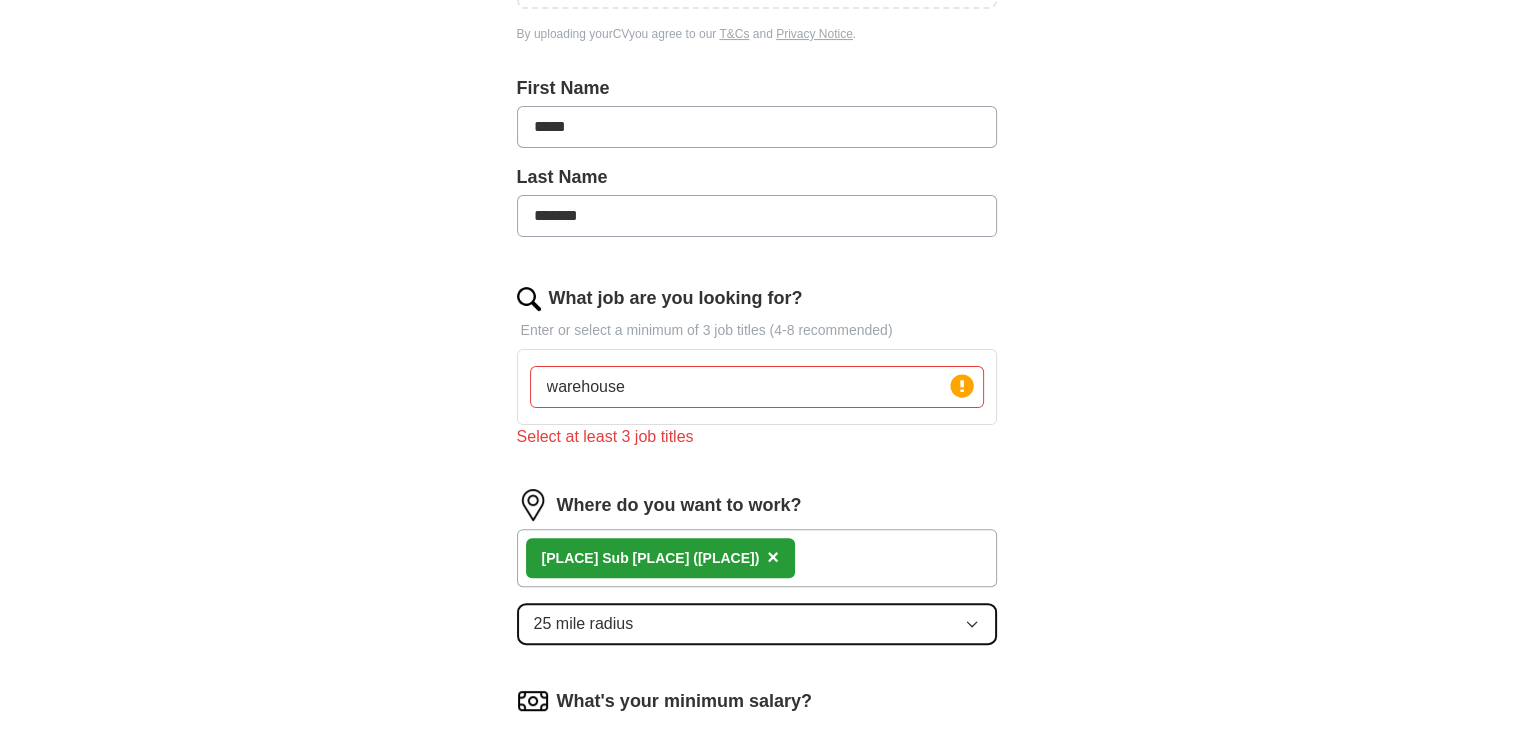 click on "25 mile radius" at bounding box center [757, 624] 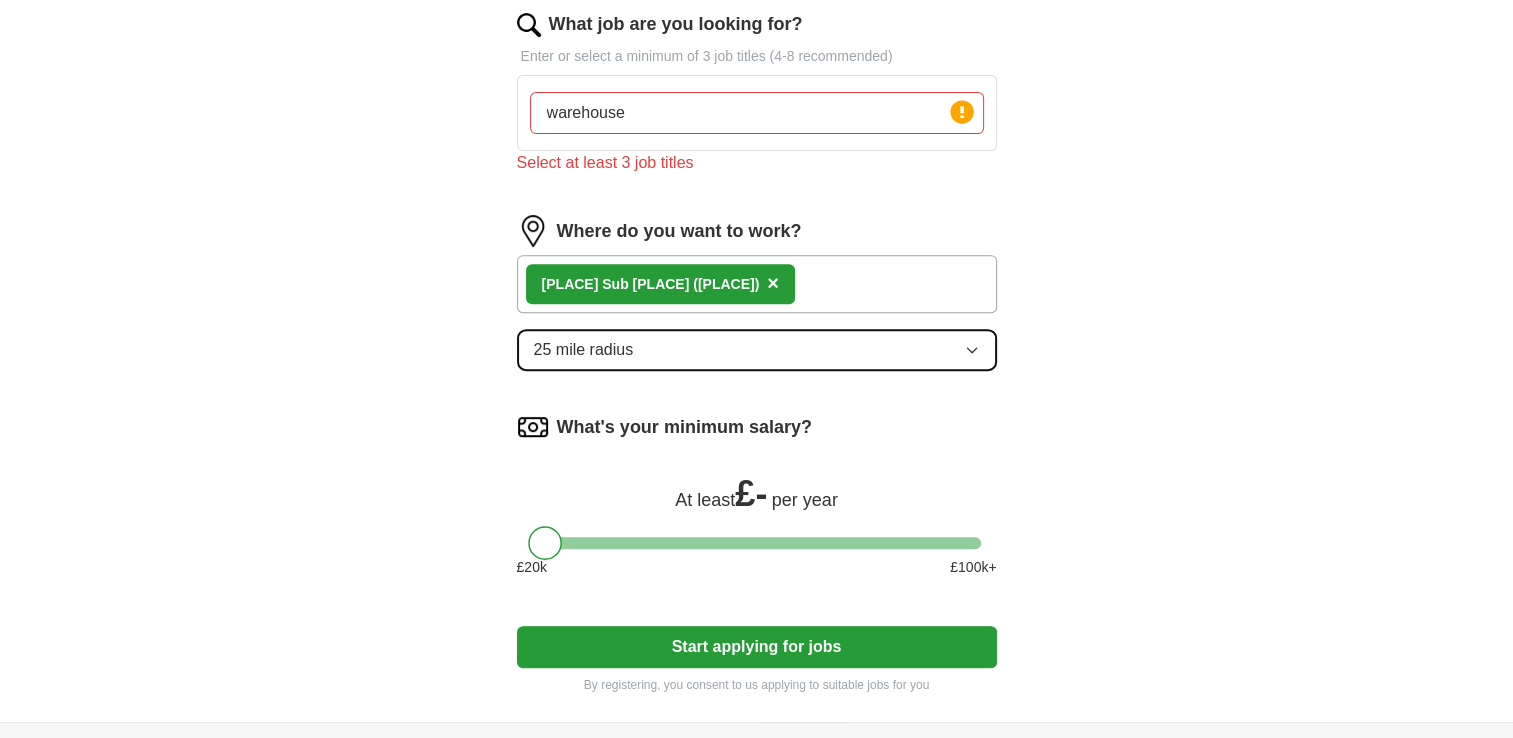 scroll, scrollTop: 746, scrollLeft: 0, axis: vertical 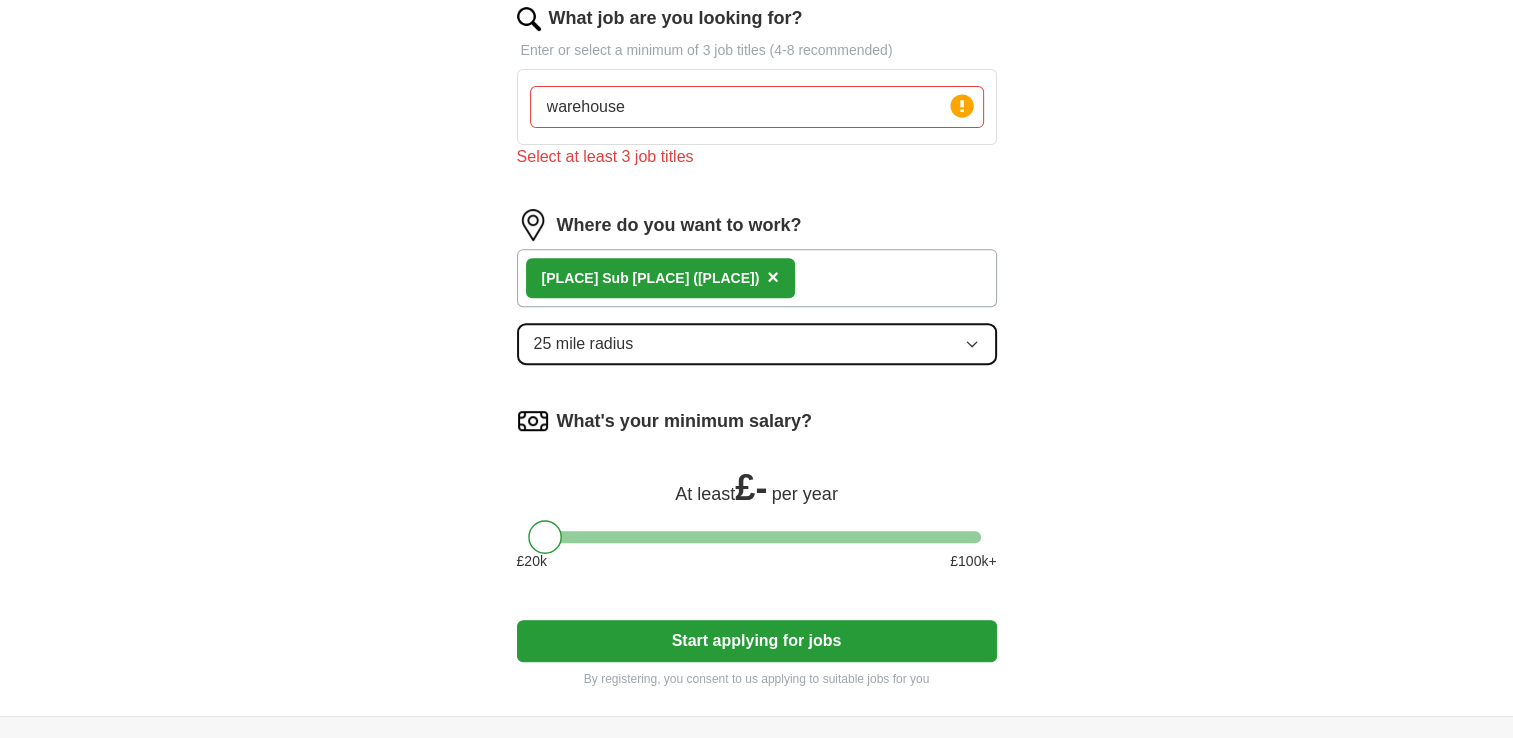 click 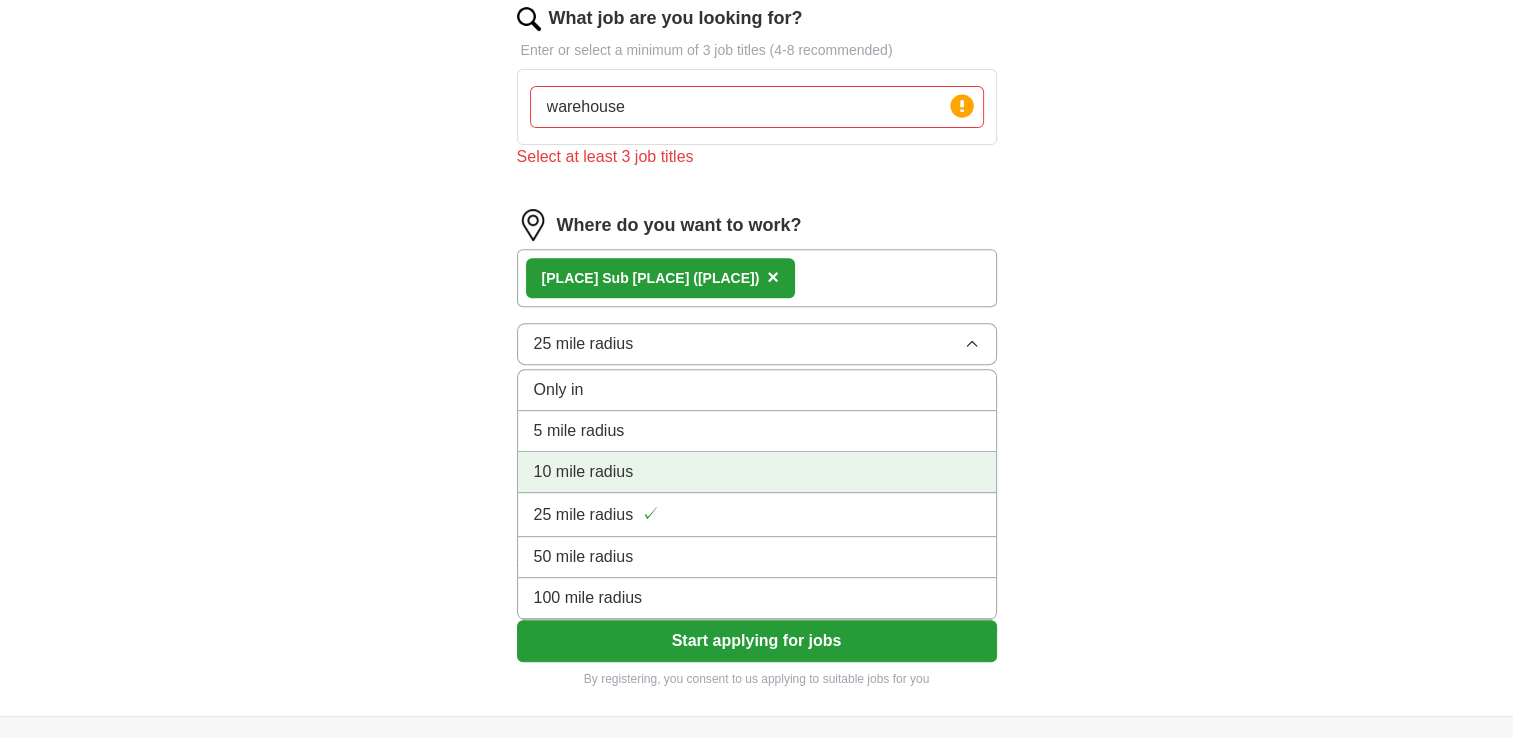 click on "10 mile radius" at bounding box center (757, 472) 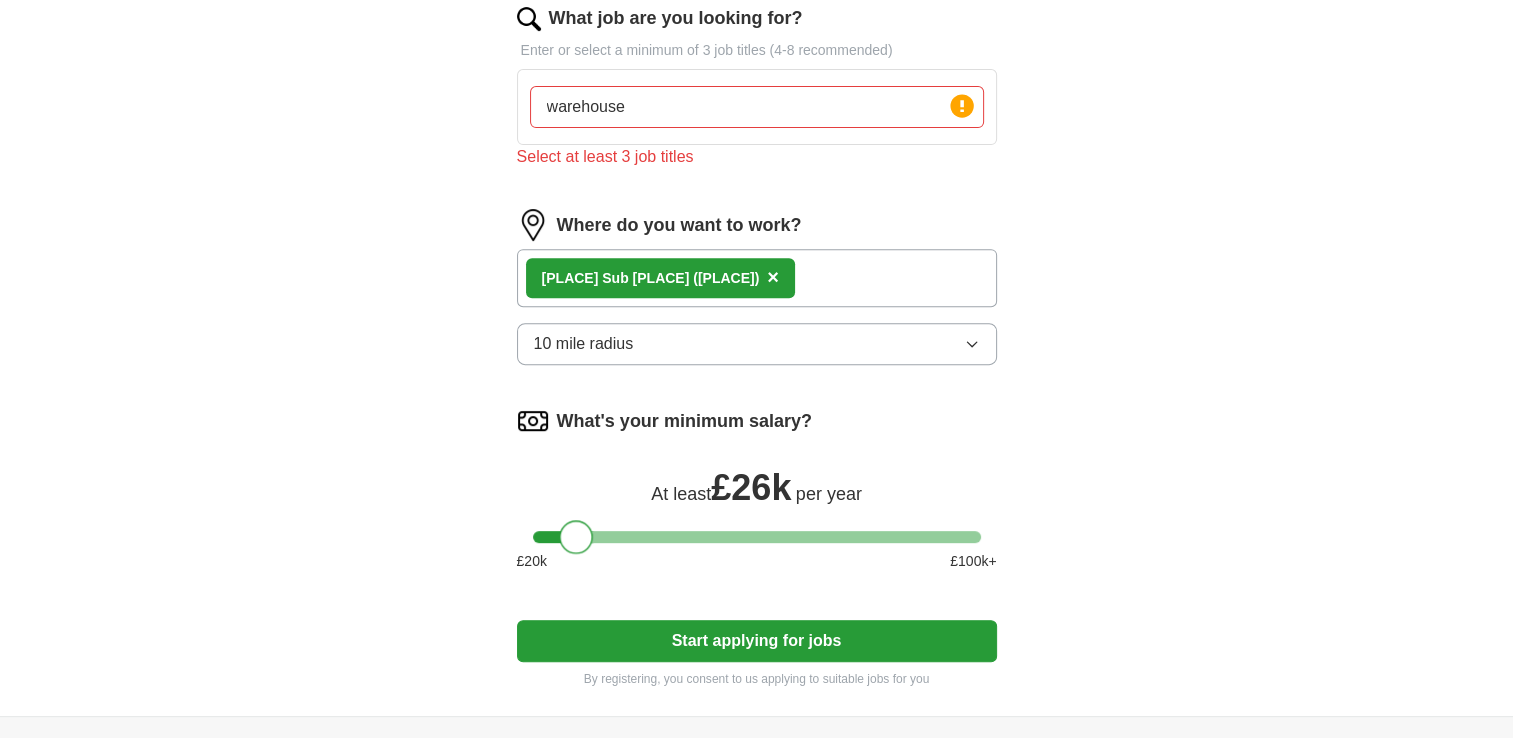 drag, startPoint x: 544, startPoint y: 521, endPoint x: 574, endPoint y: 526, distance: 30.413813 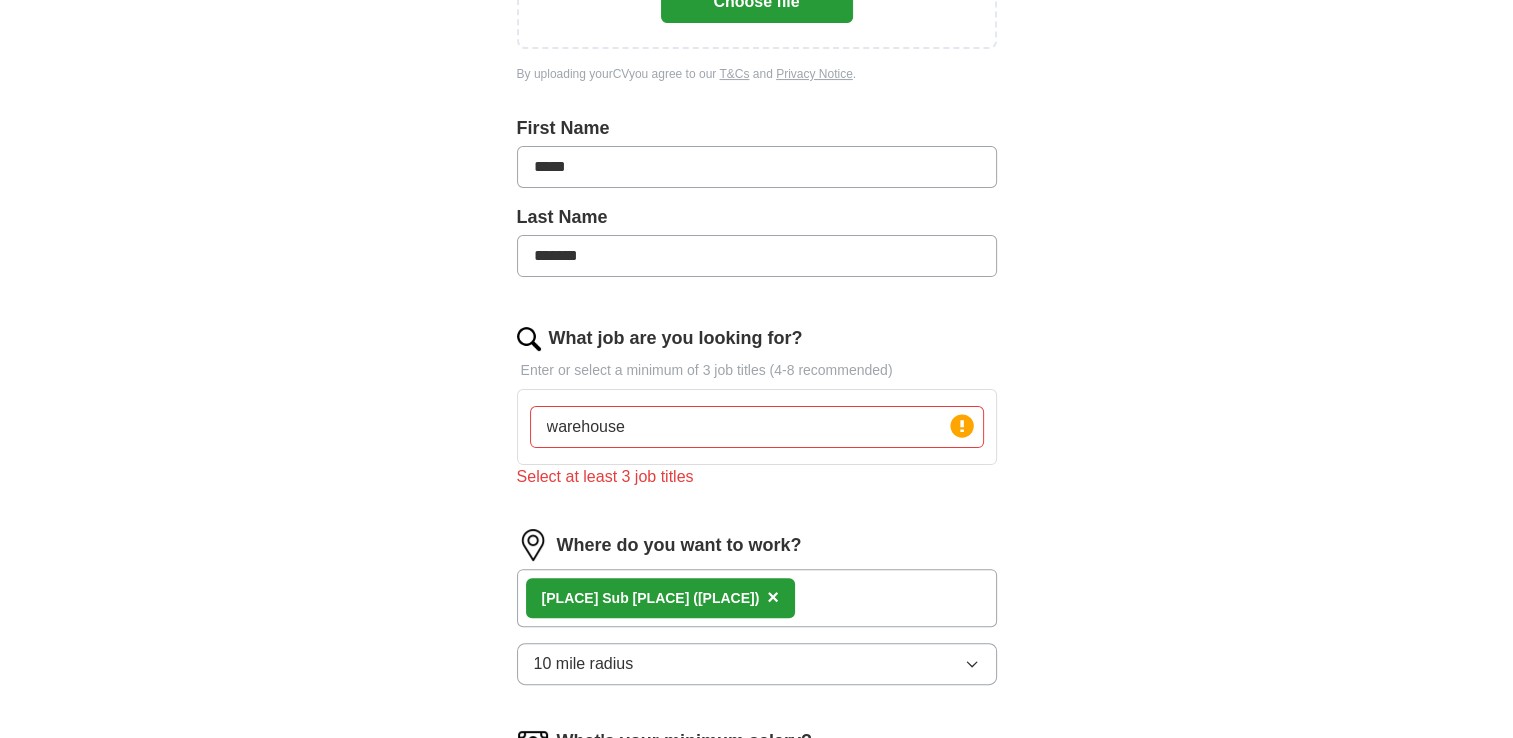scroll, scrollTop: 386, scrollLeft: 0, axis: vertical 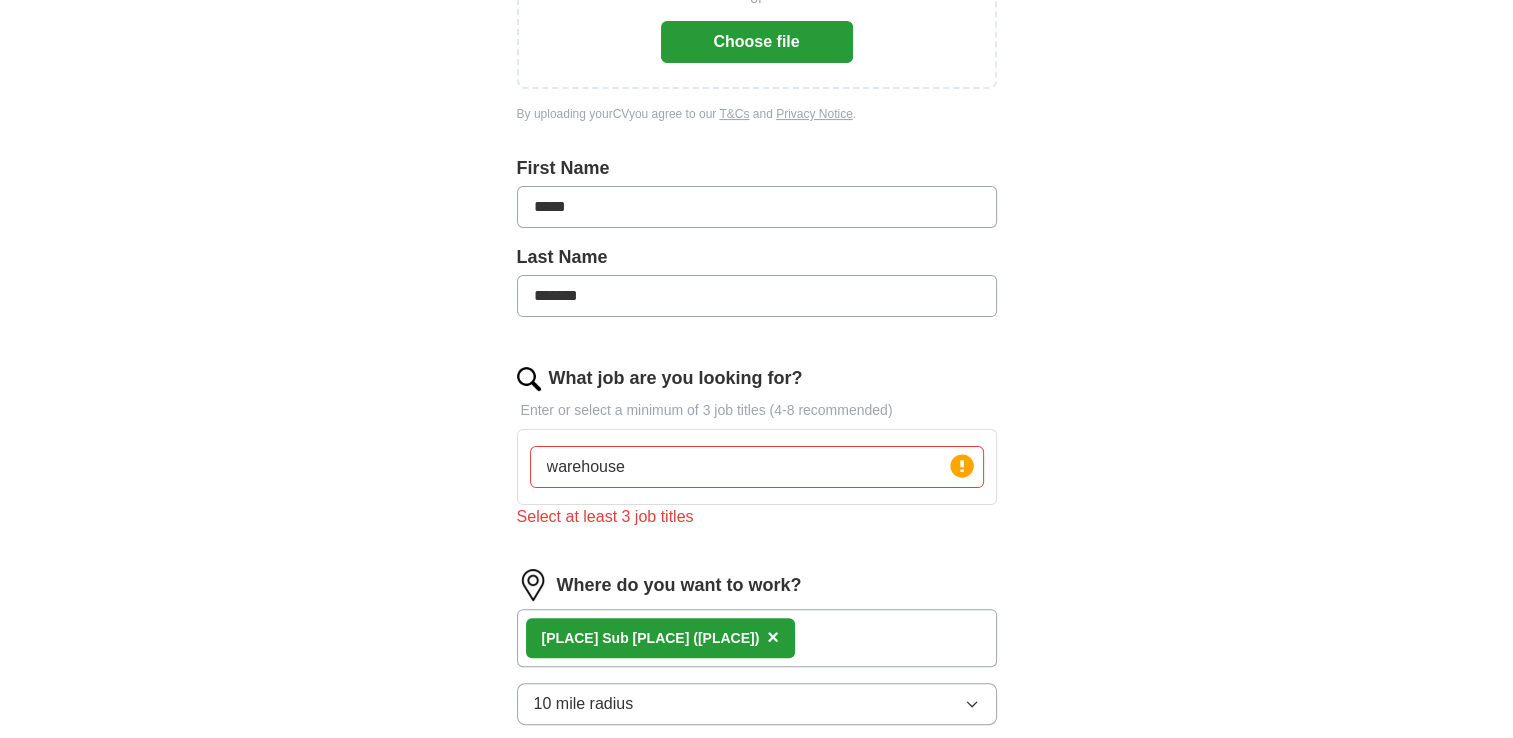 click on "warehouse" at bounding box center (757, 467) 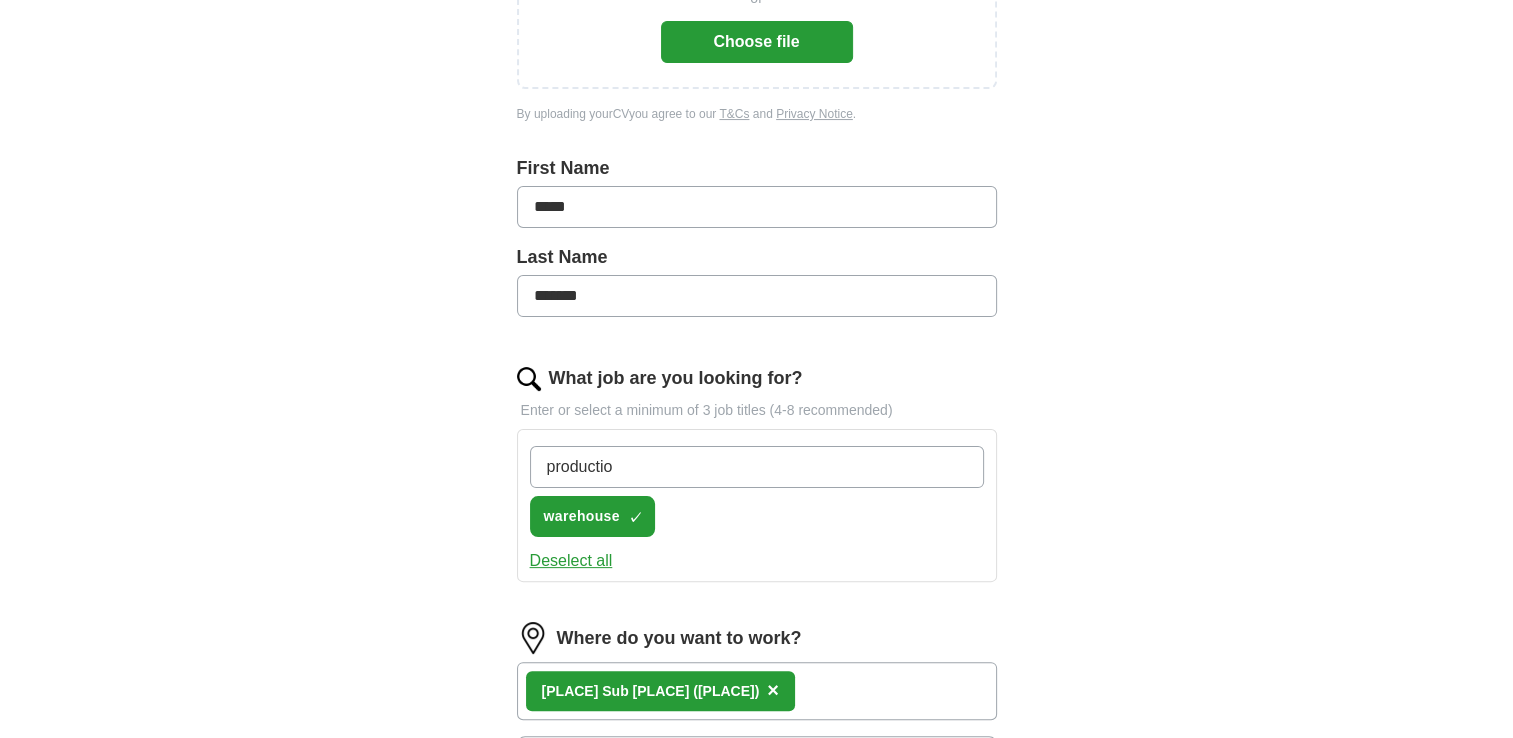 type on "production" 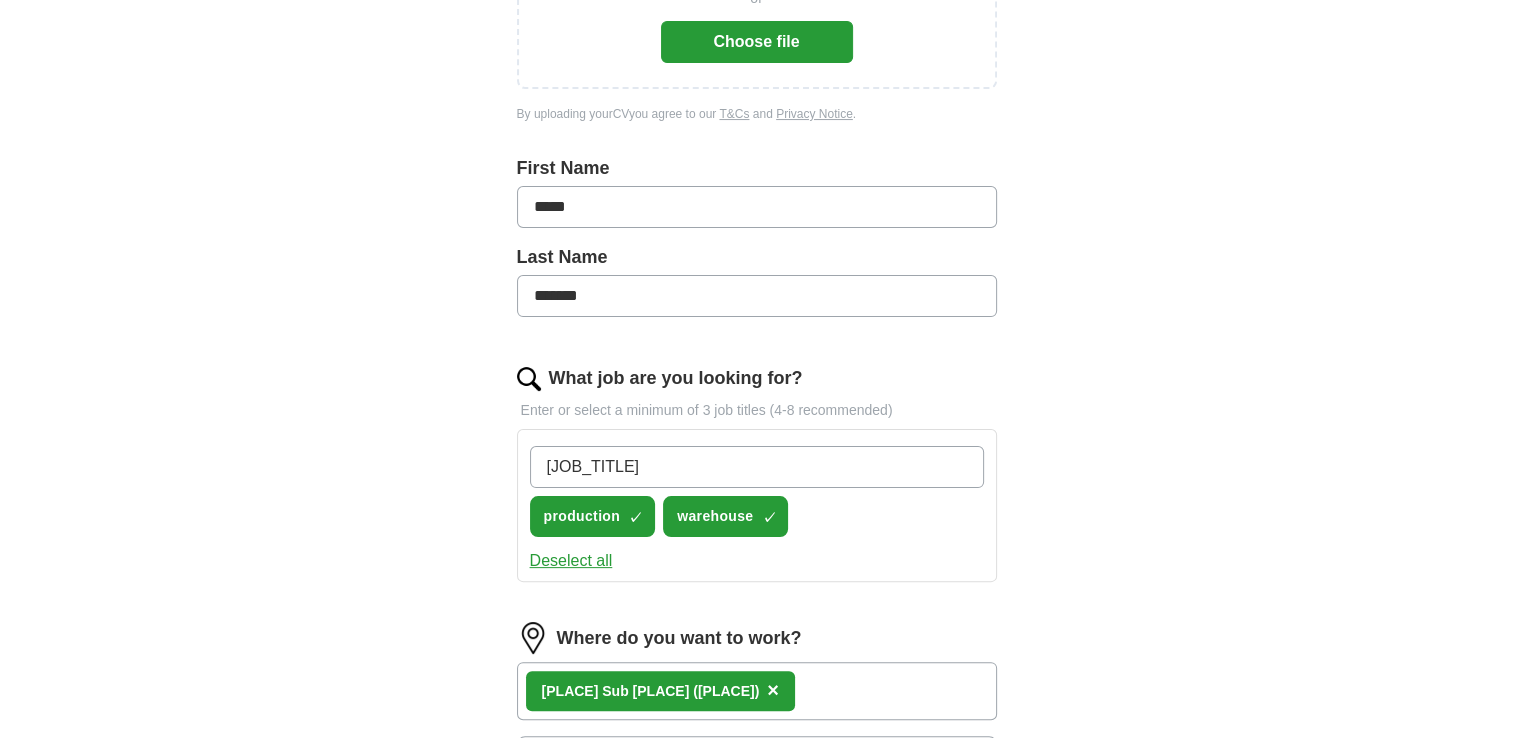 type on "[JOB_TITLE]" 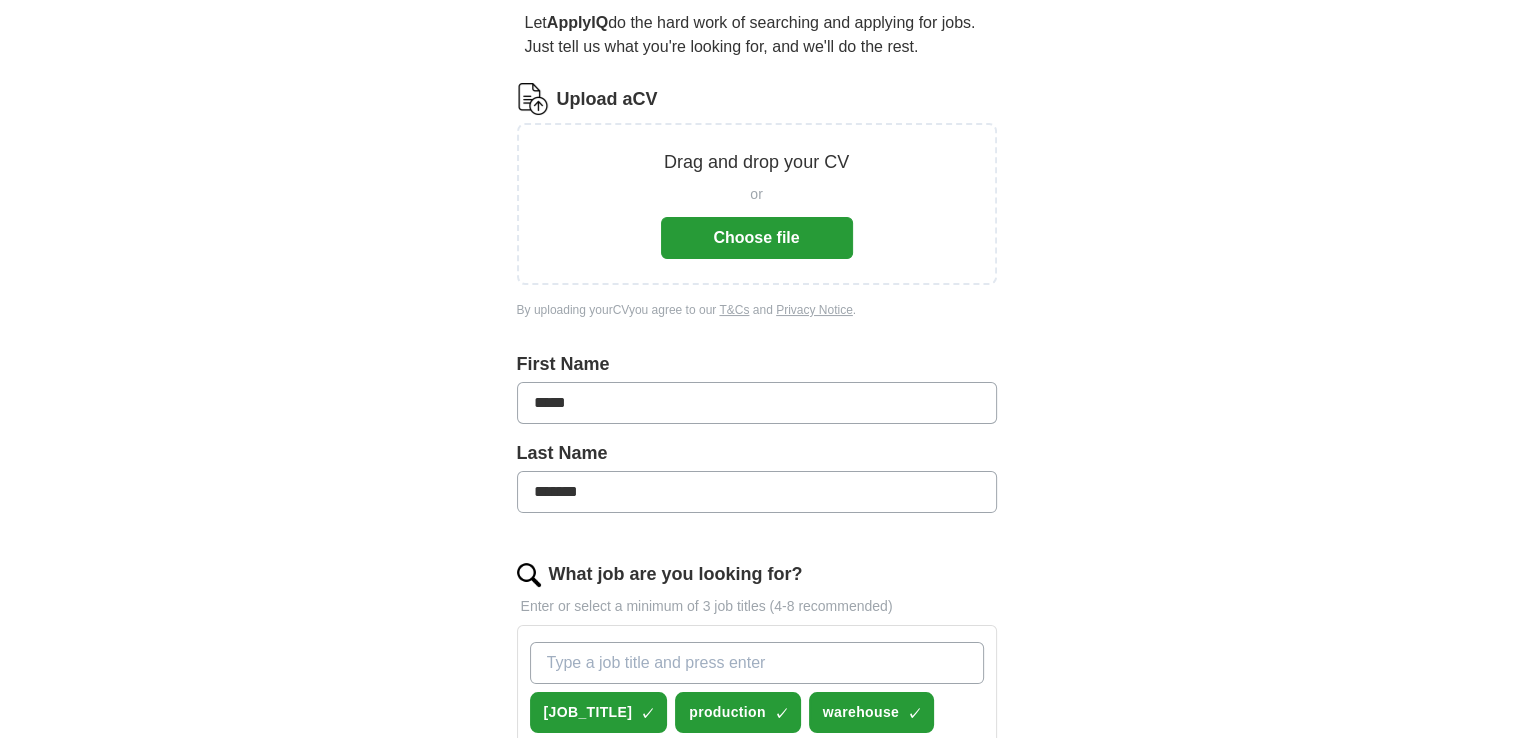 scroll, scrollTop: 173, scrollLeft: 0, axis: vertical 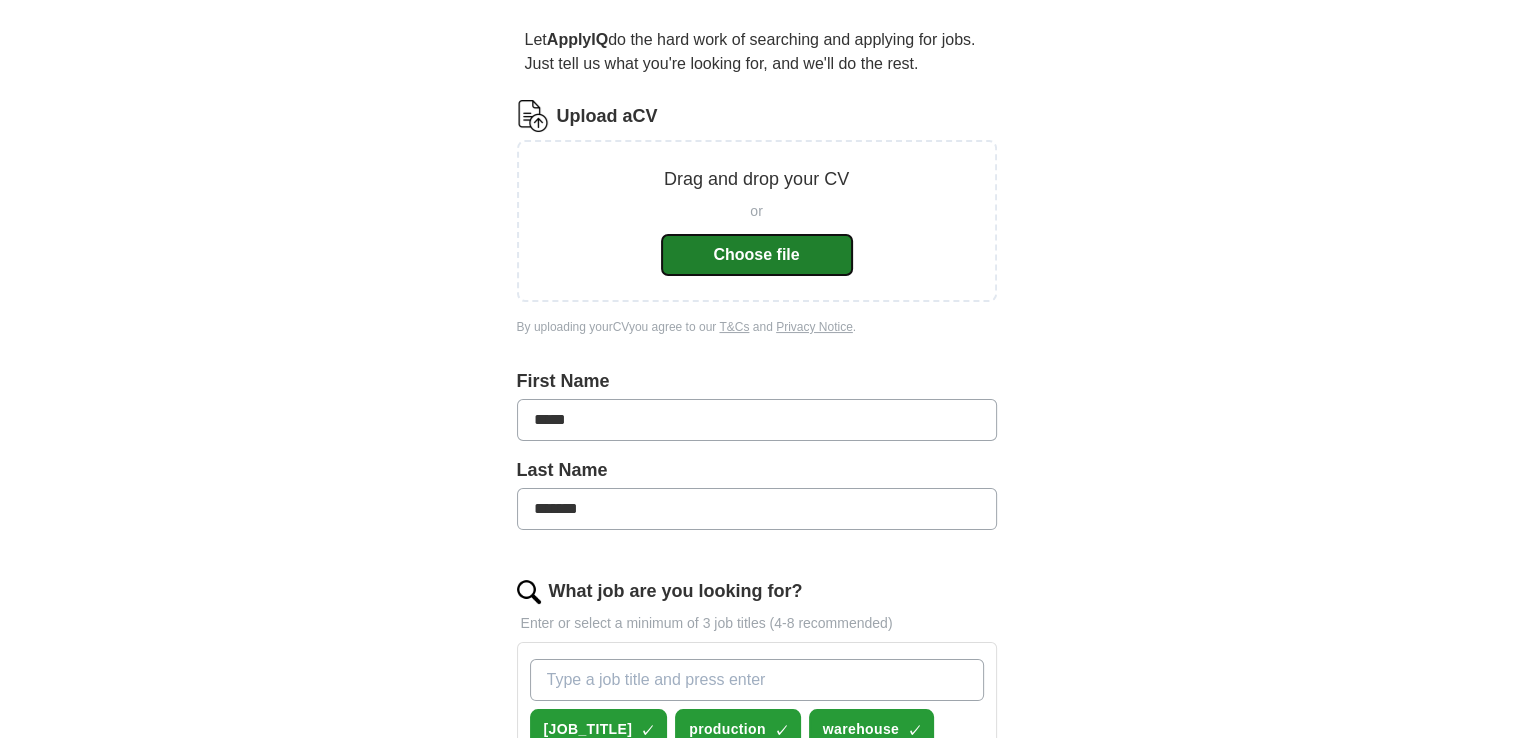 click on "Choose file" at bounding box center (757, 255) 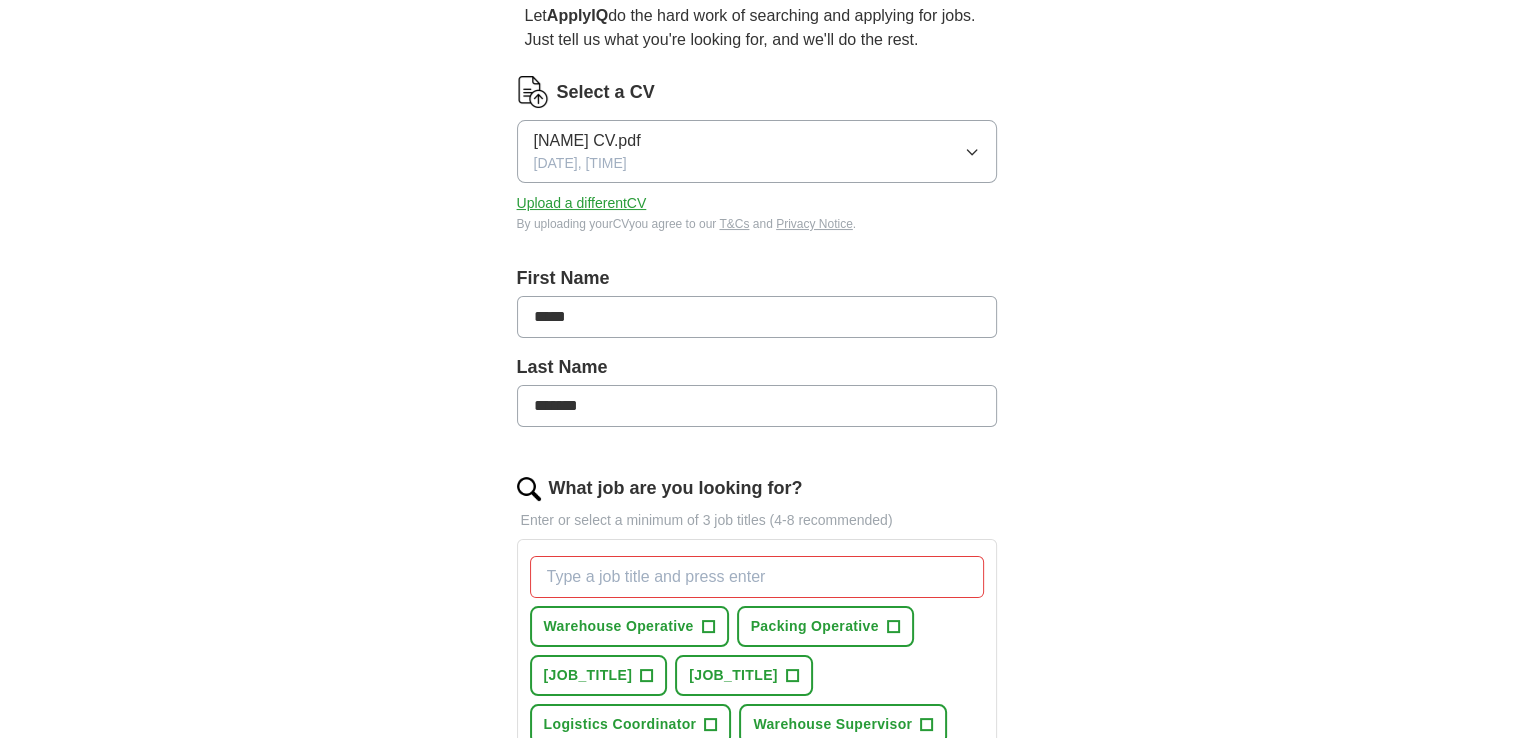scroll, scrollTop: 213, scrollLeft: 0, axis: vertical 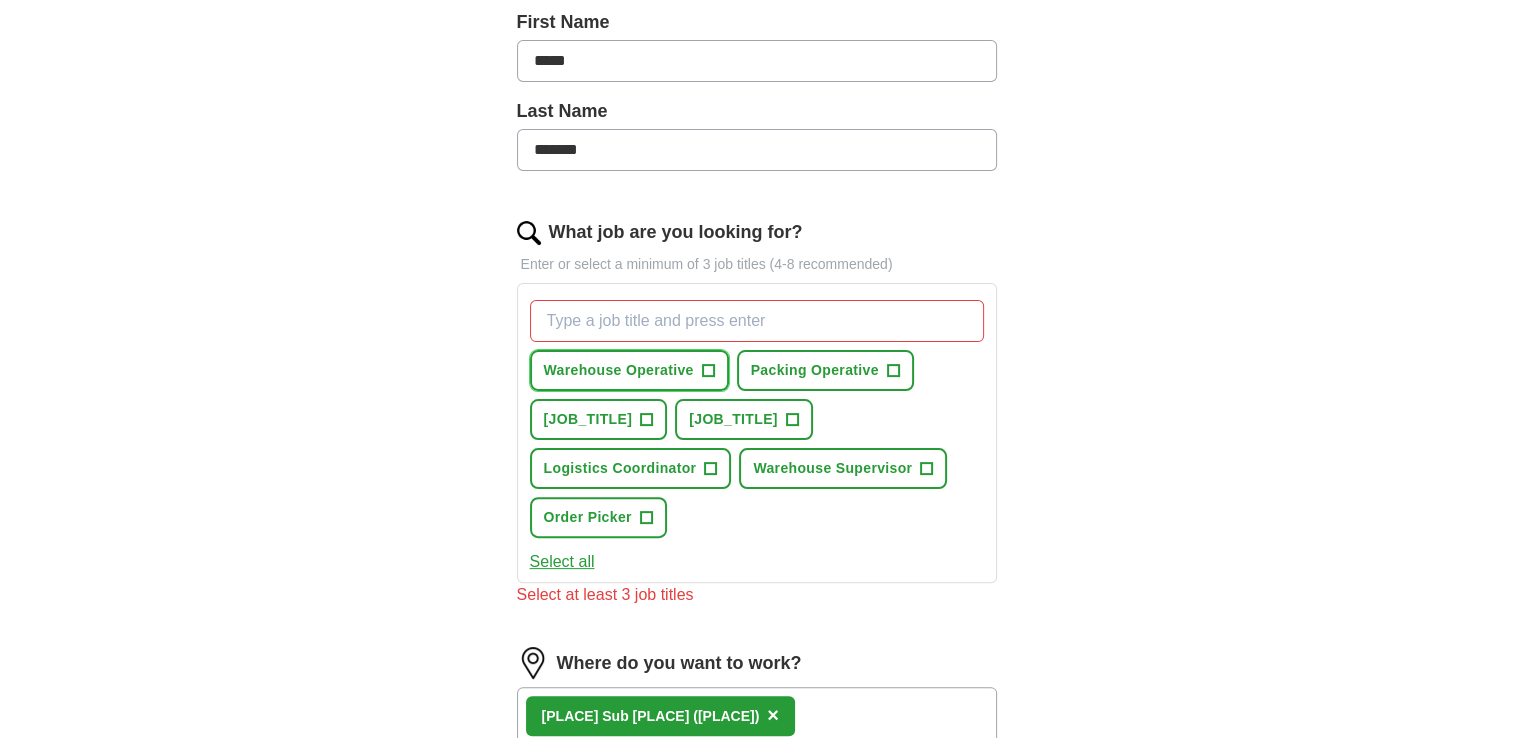 click on "+" at bounding box center [708, 371] 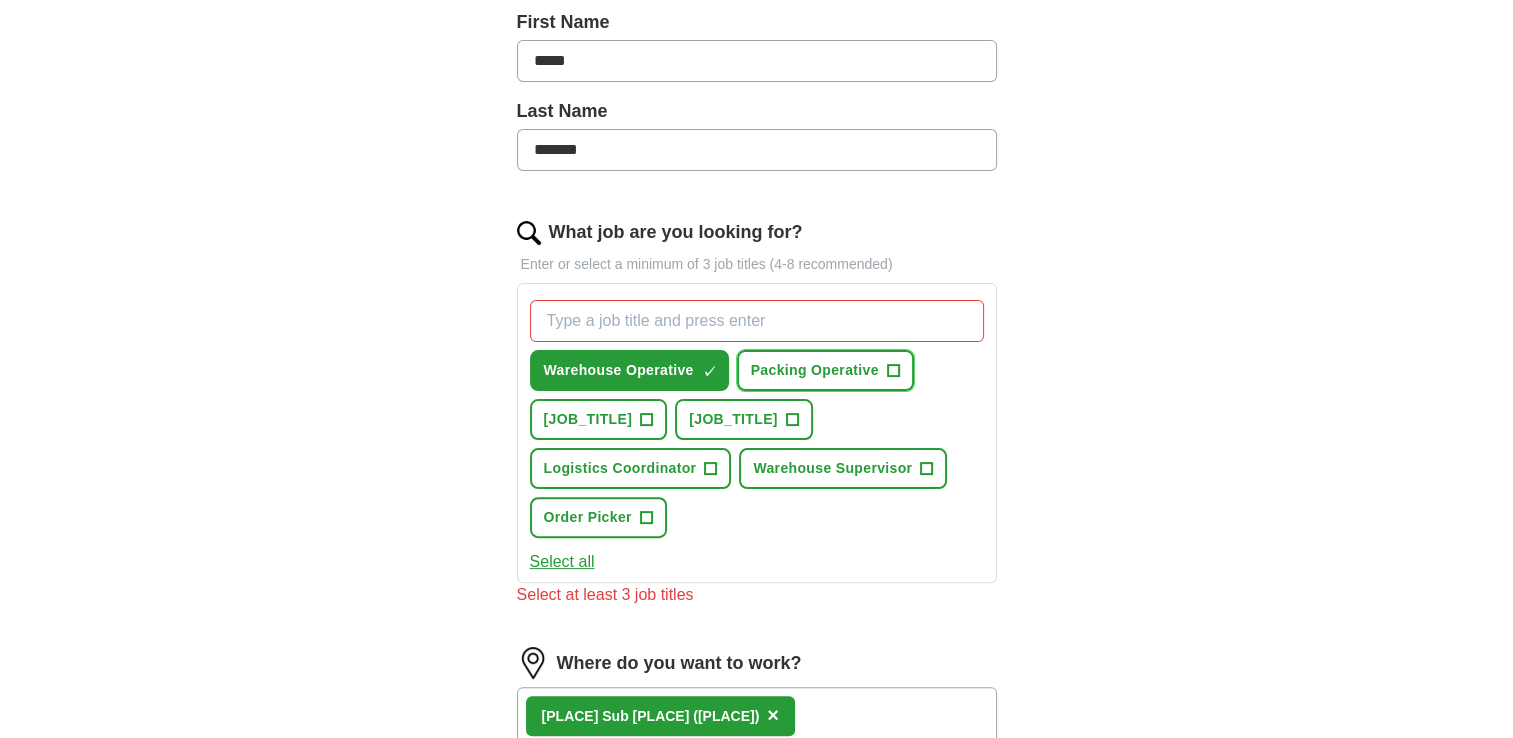 click on "+" at bounding box center (893, 371) 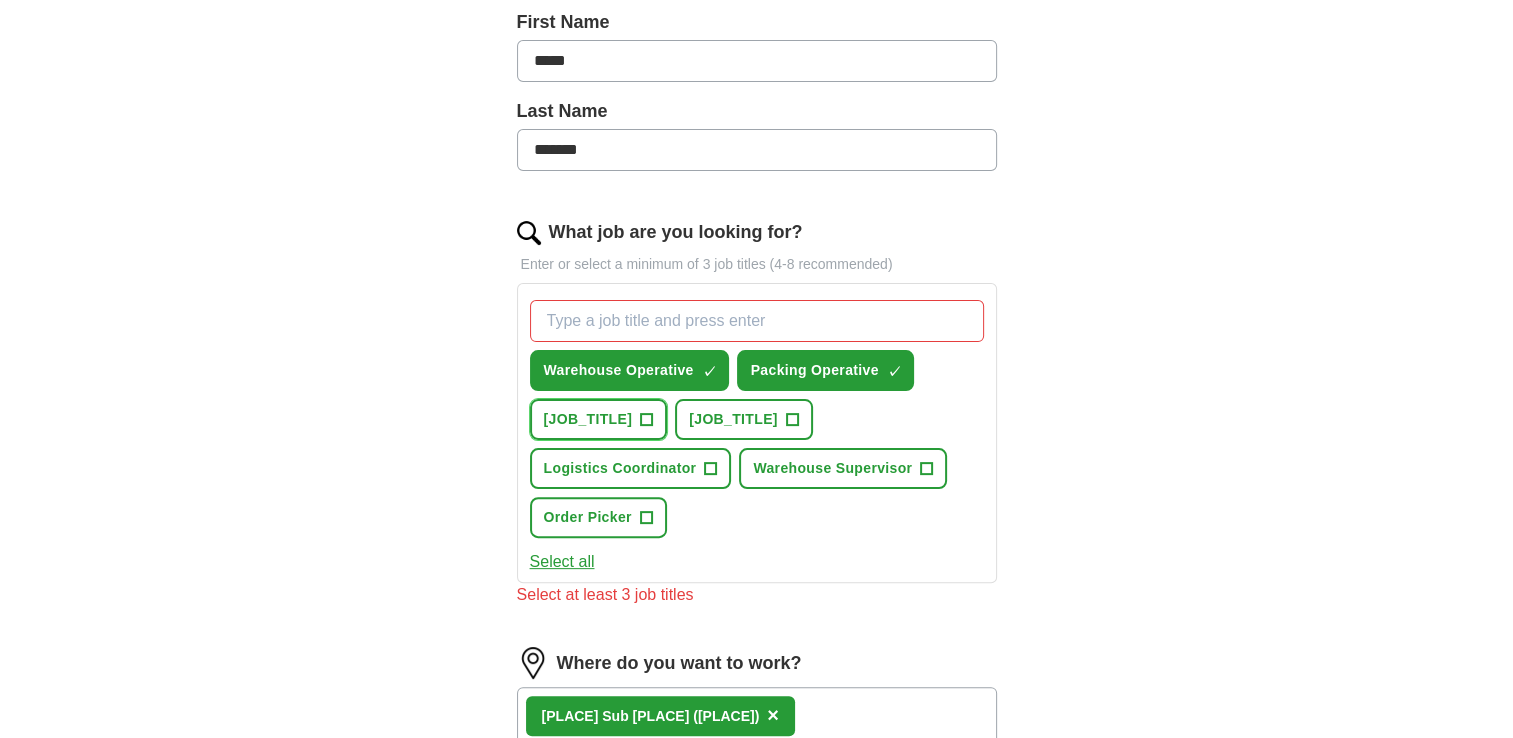 click on "+" at bounding box center (647, 420) 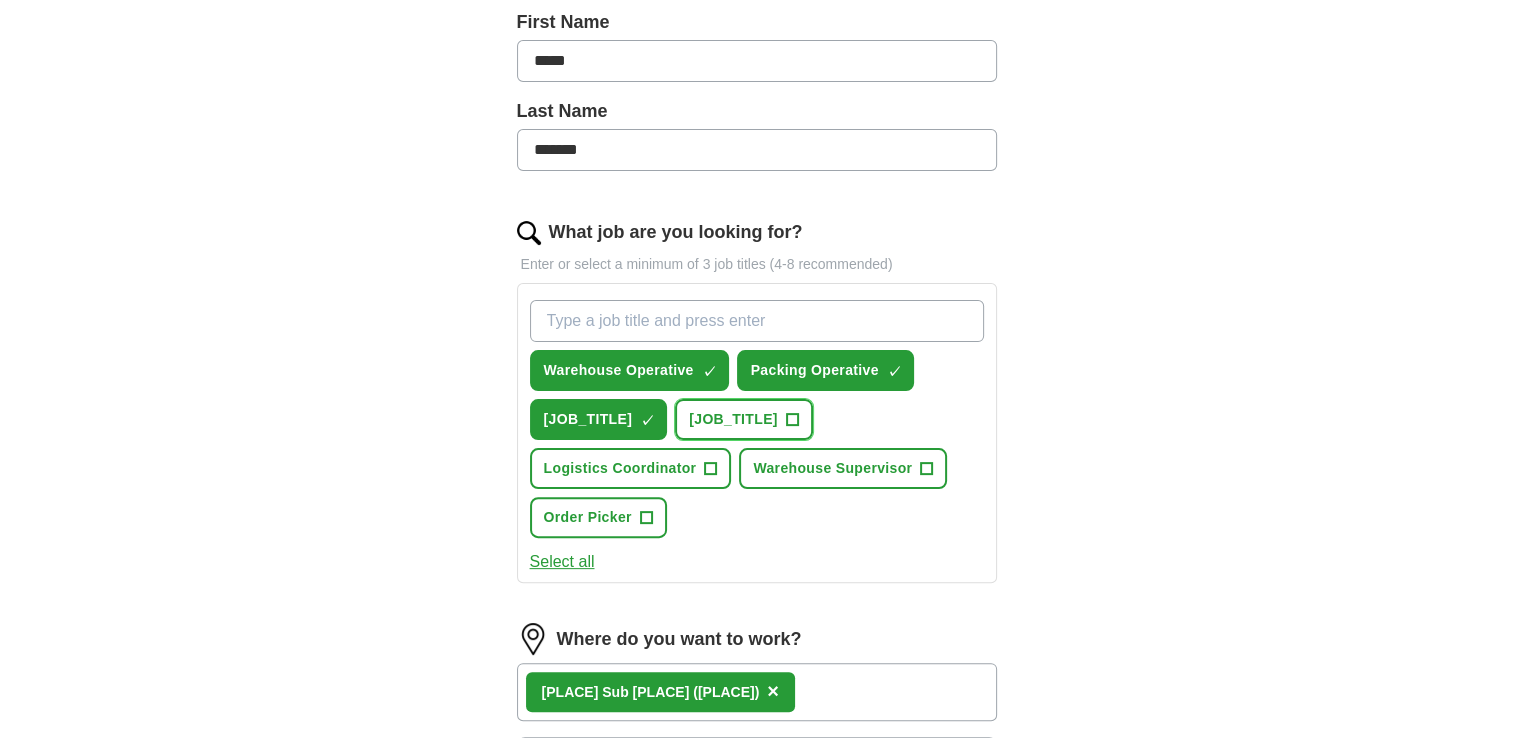 click on "+" at bounding box center [792, 420] 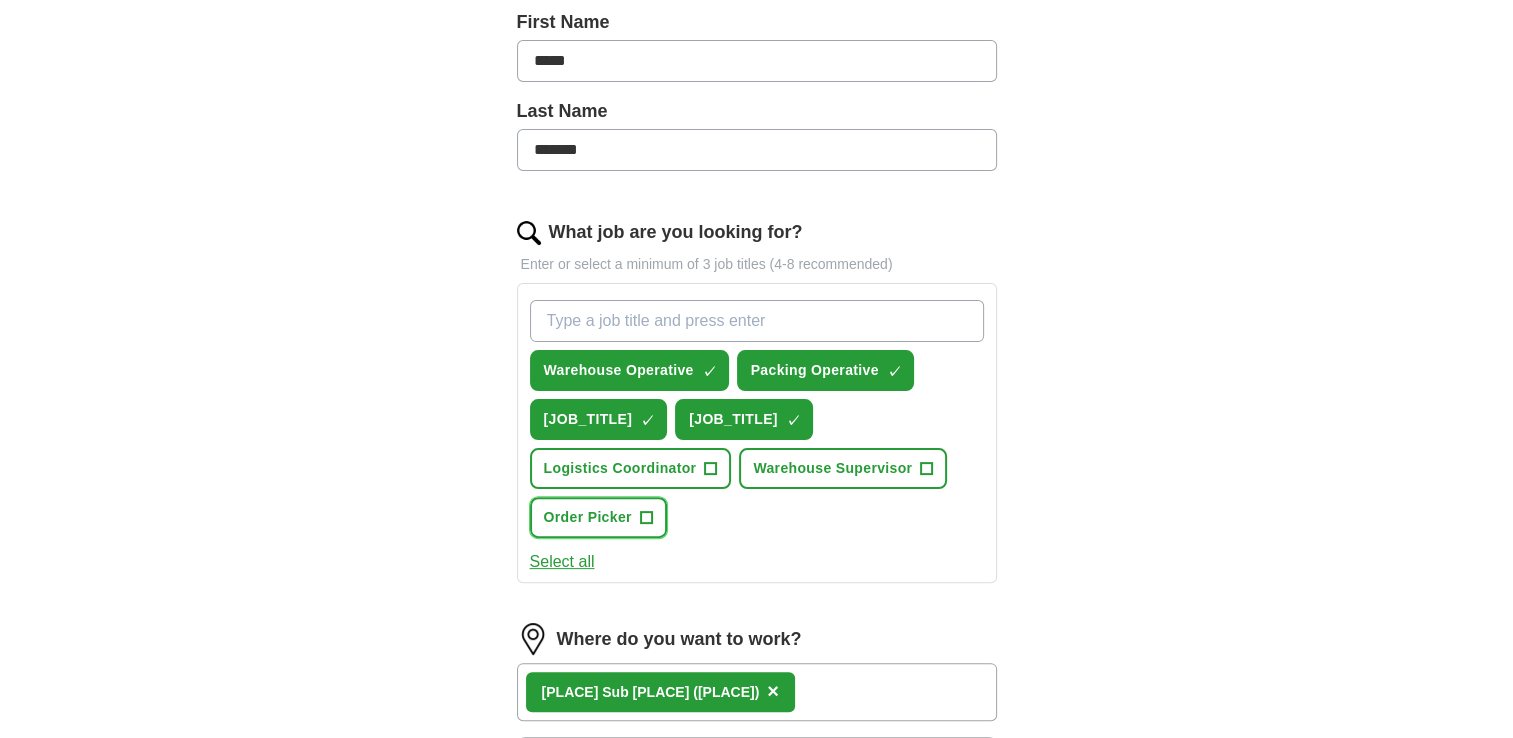 click on "+" at bounding box center [646, 518] 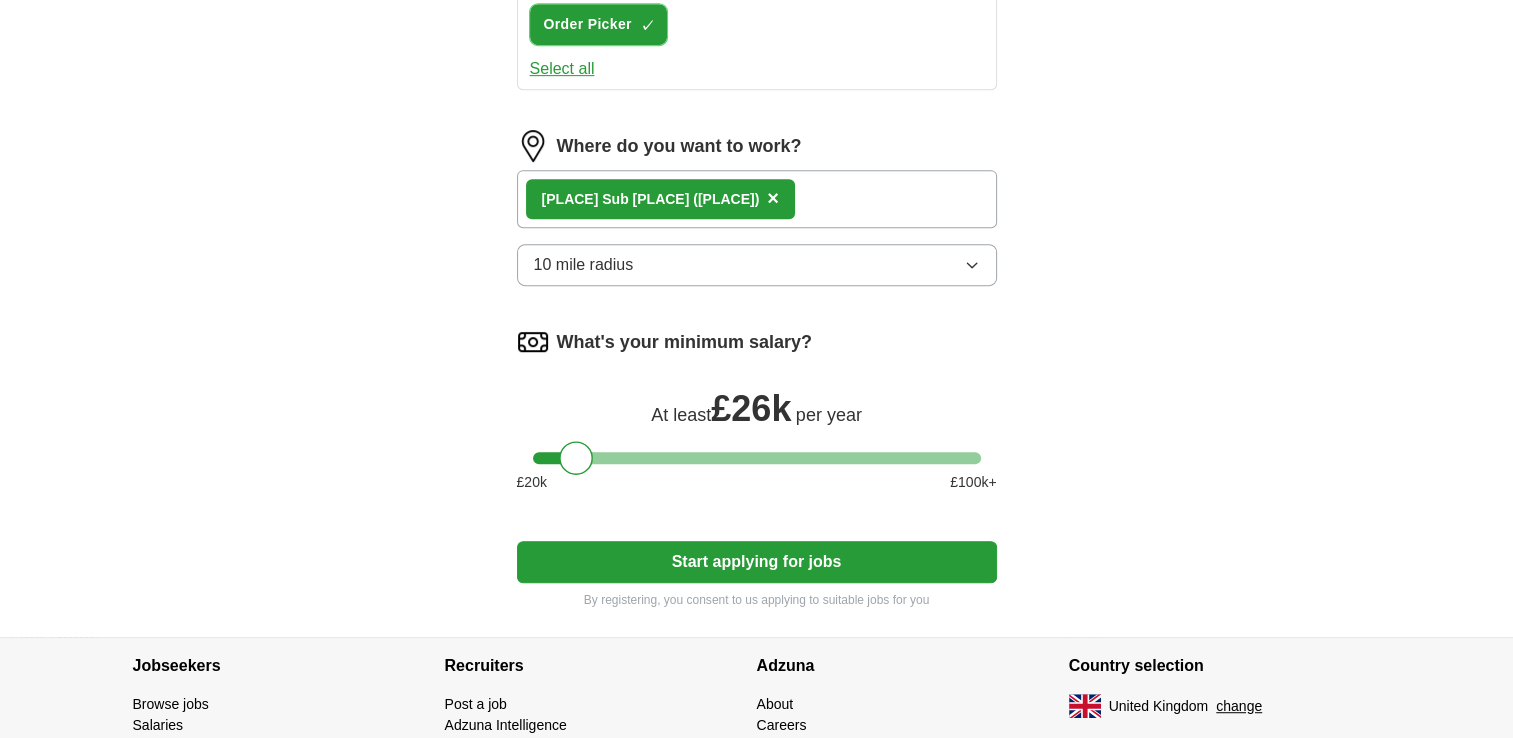 scroll, scrollTop: 947, scrollLeft: 0, axis: vertical 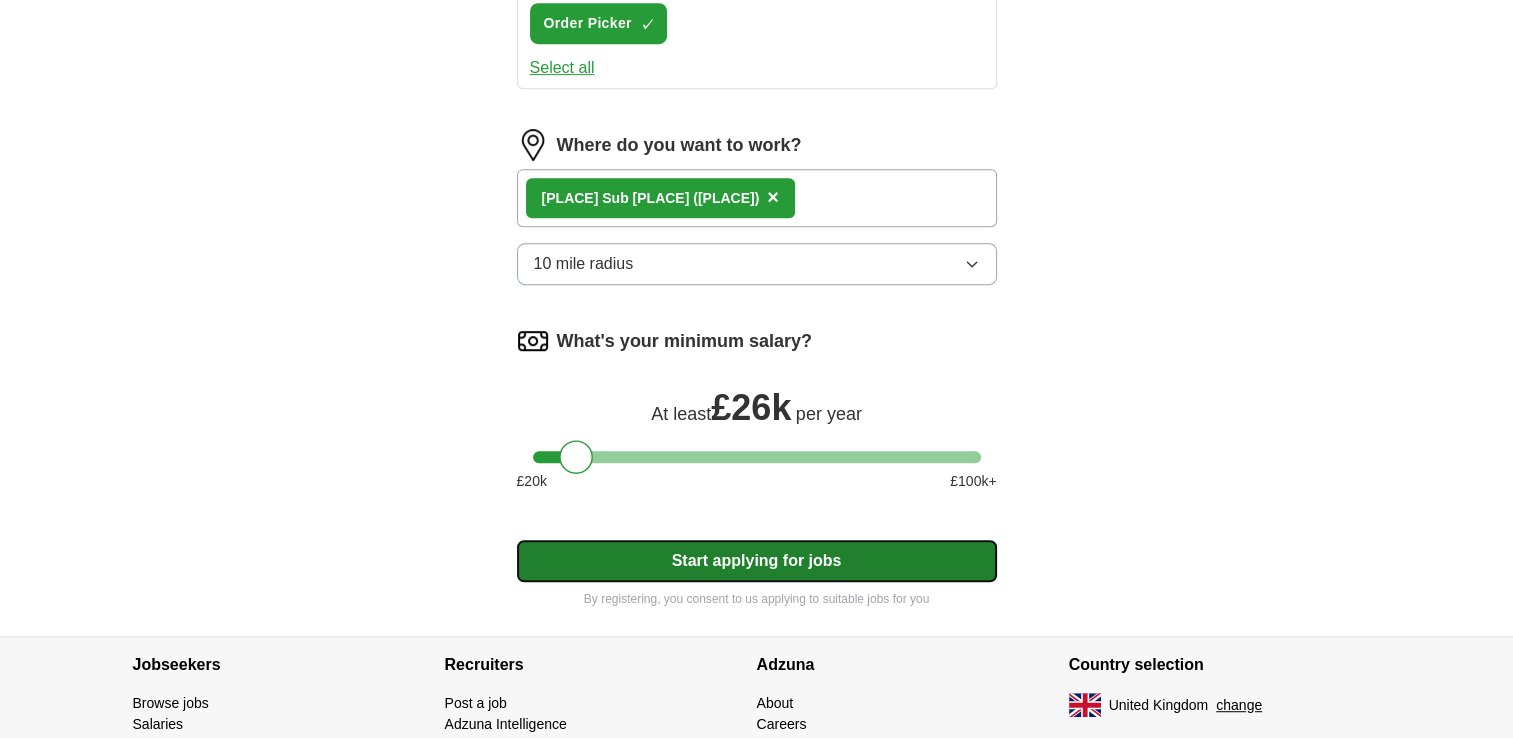 click on "Start applying for jobs" at bounding box center (757, 561) 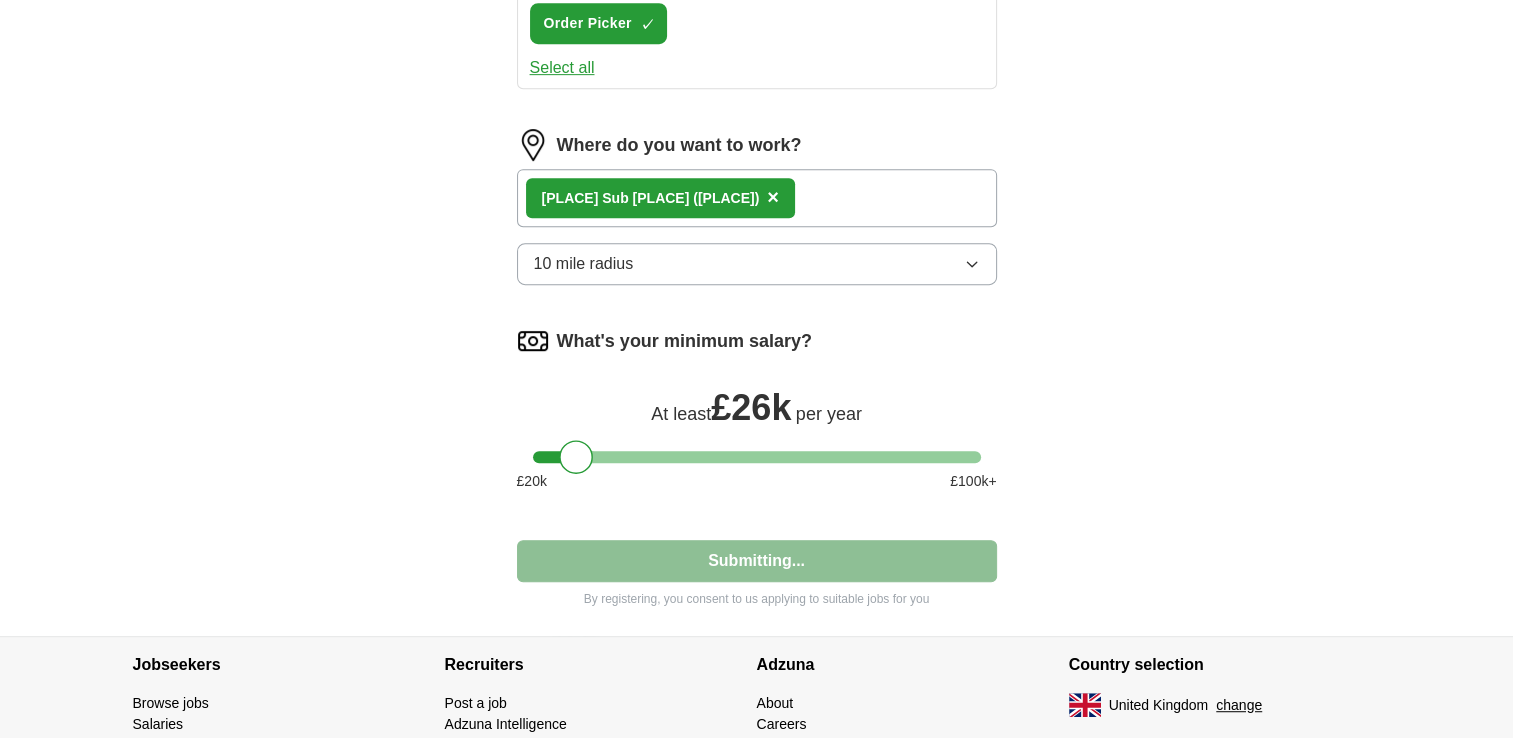 select on "**" 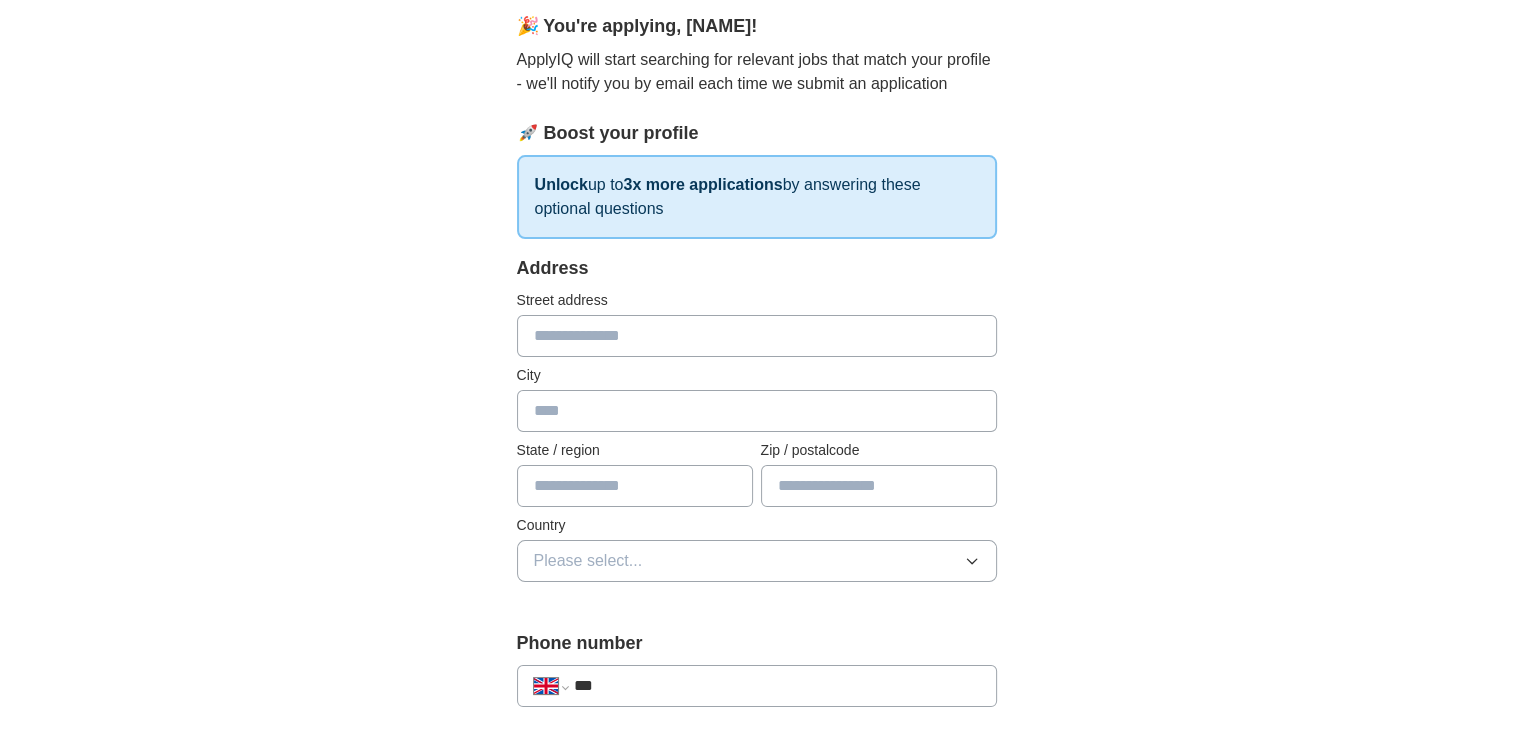 scroll, scrollTop: 0, scrollLeft: 0, axis: both 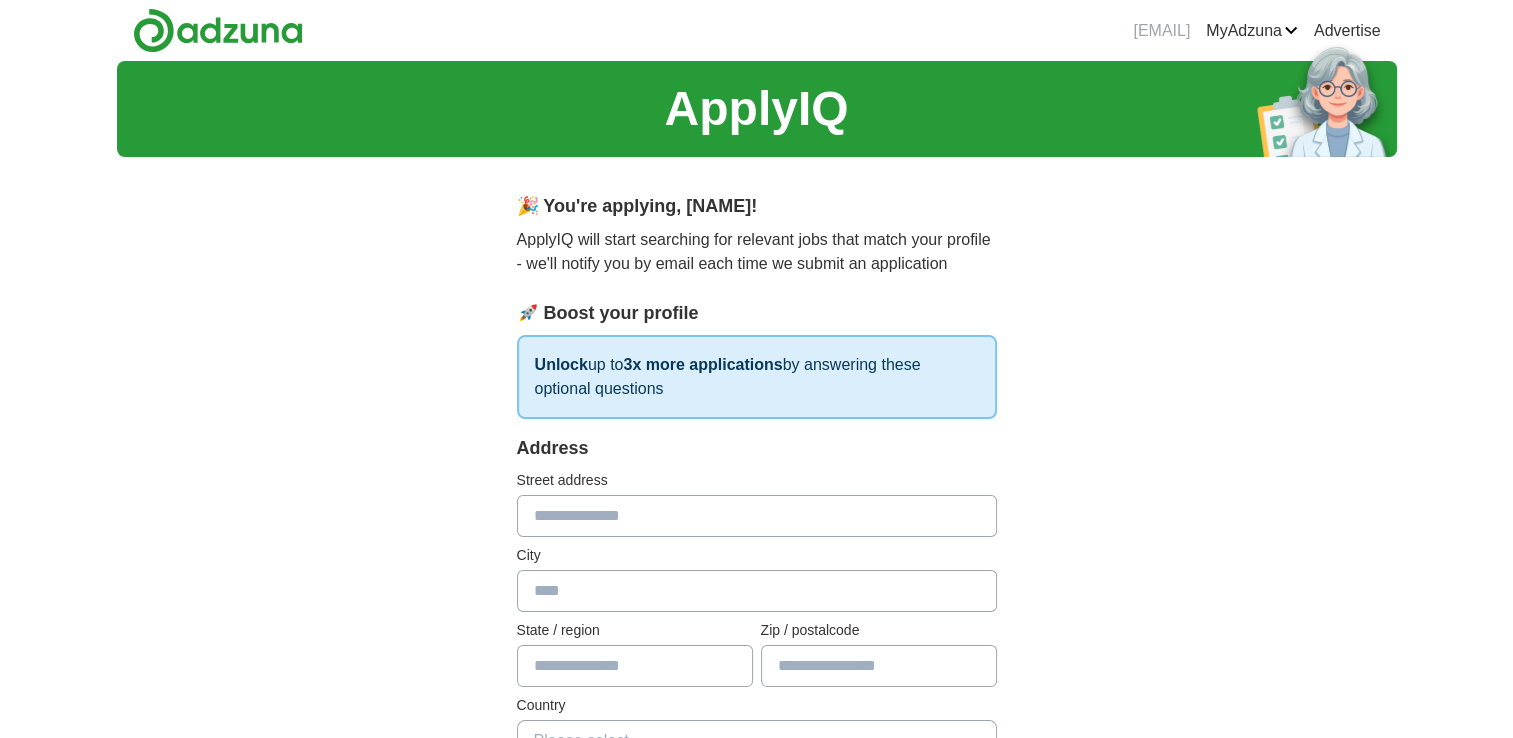 click at bounding box center (757, 516) 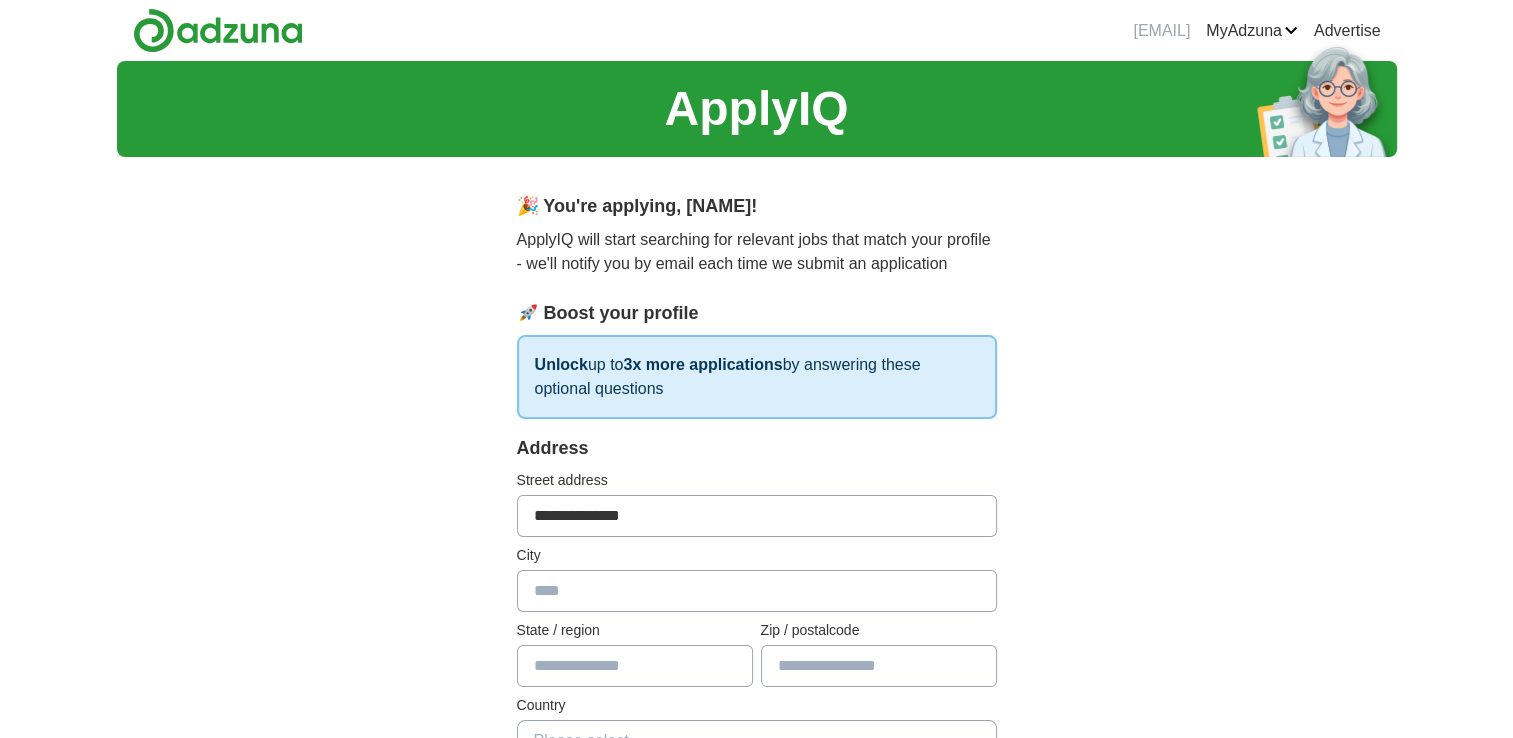 type on "**********" 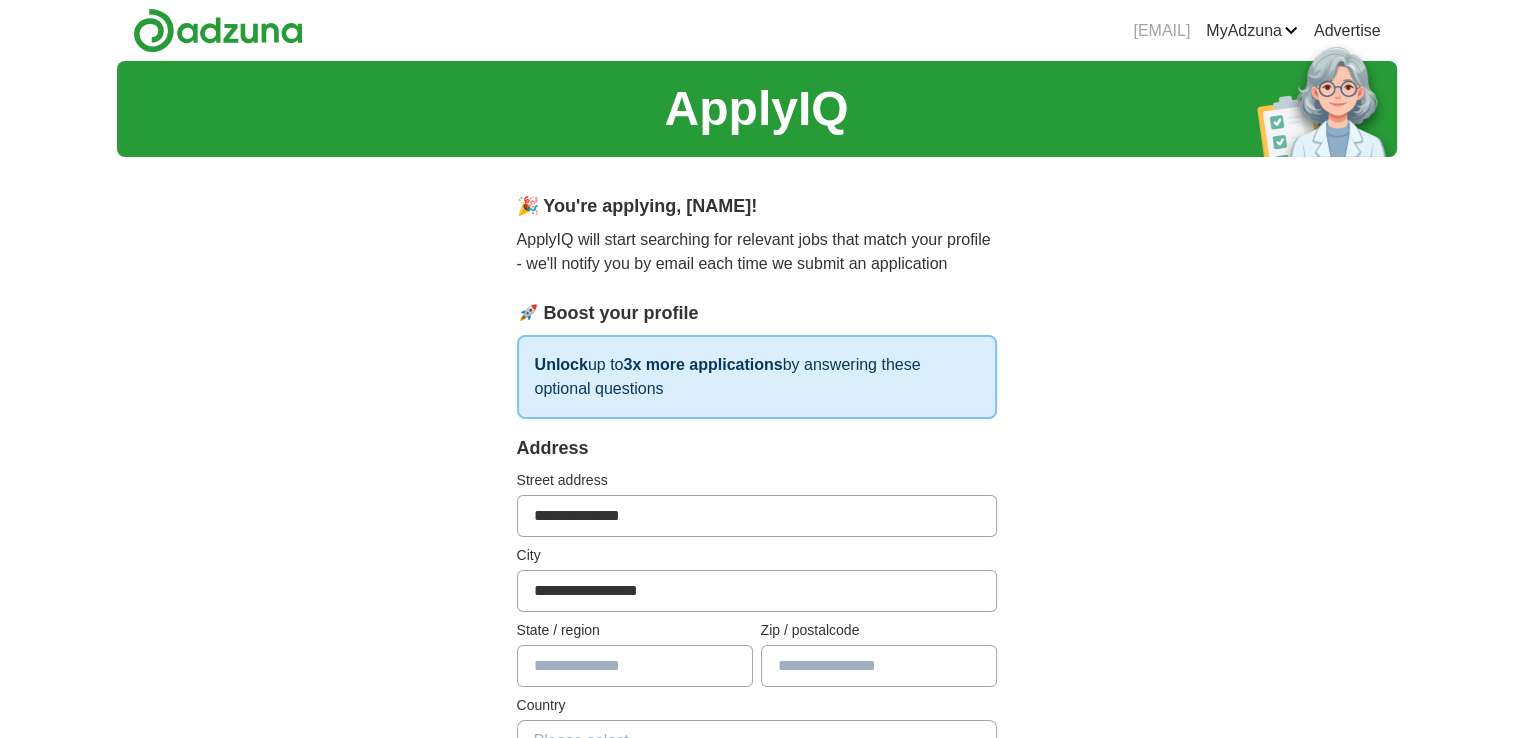 type on "**********" 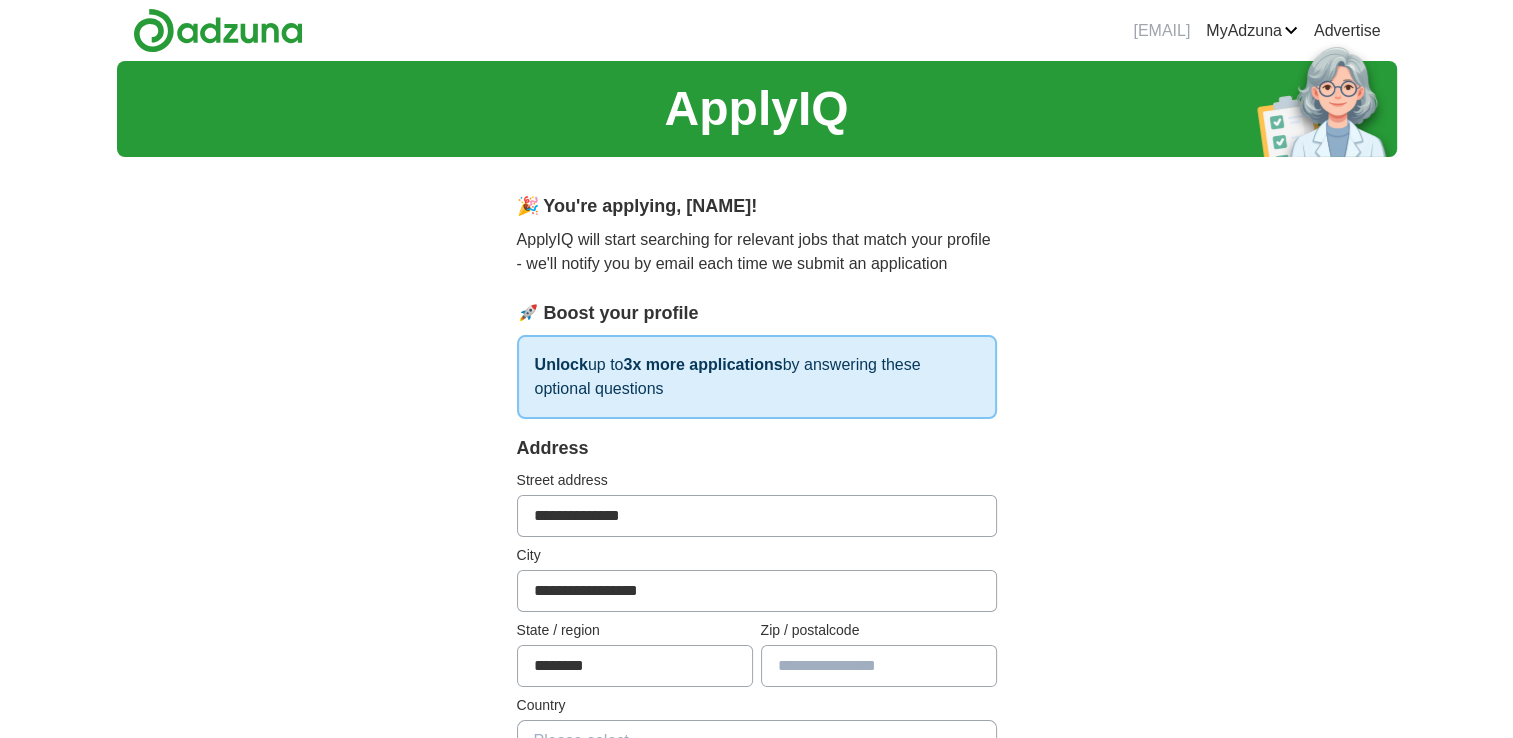 type on "********" 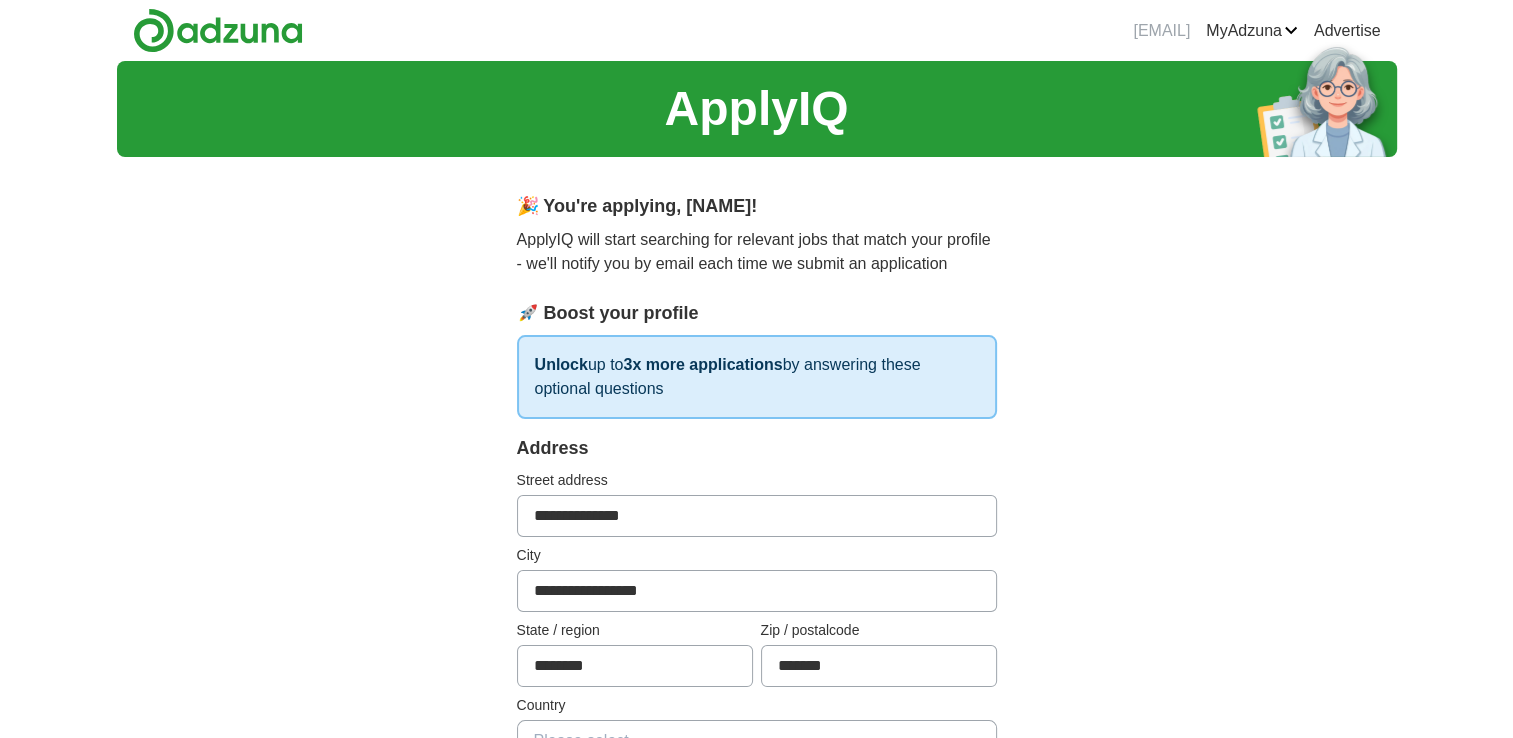 type on "*******" 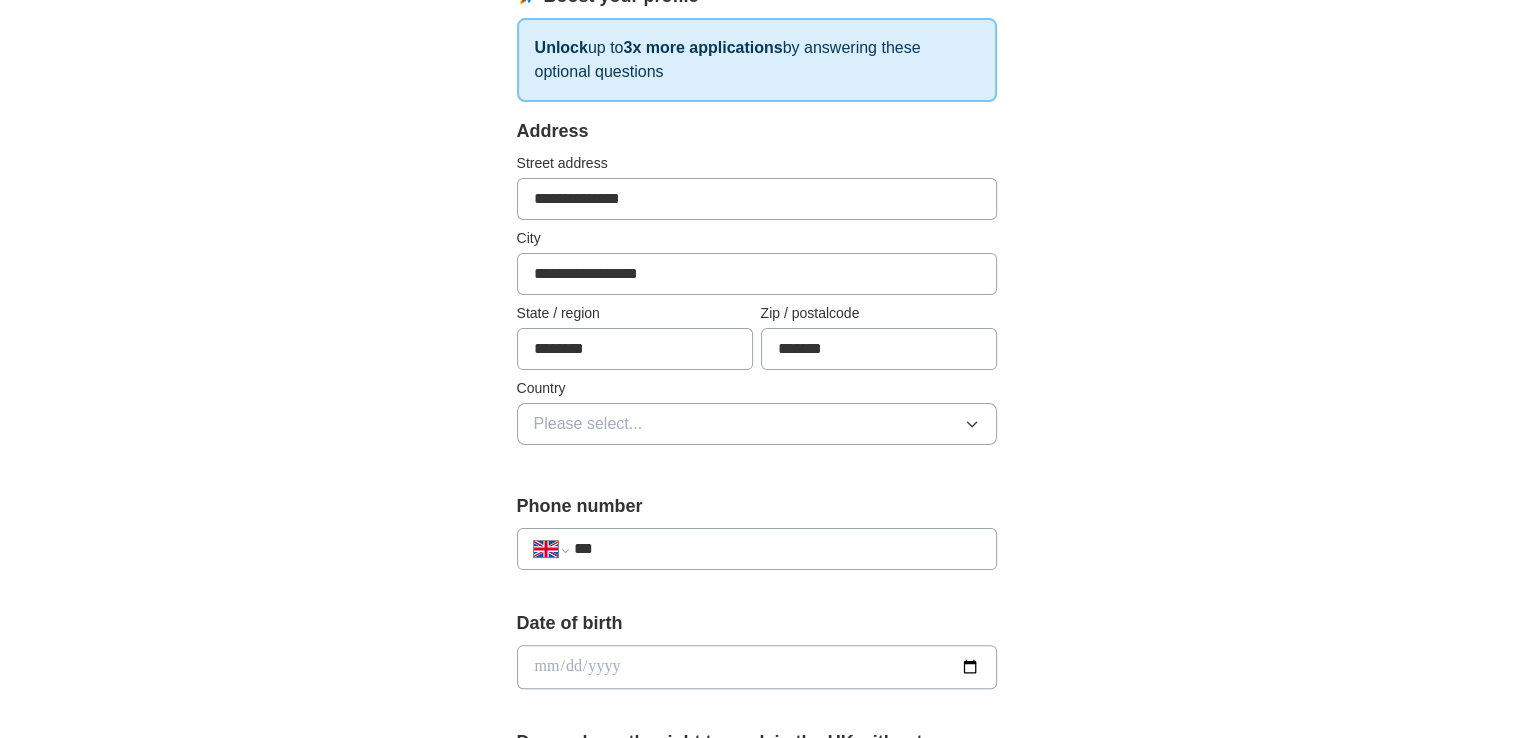 scroll, scrollTop: 320, scrollLeft: 0, axis: vertical 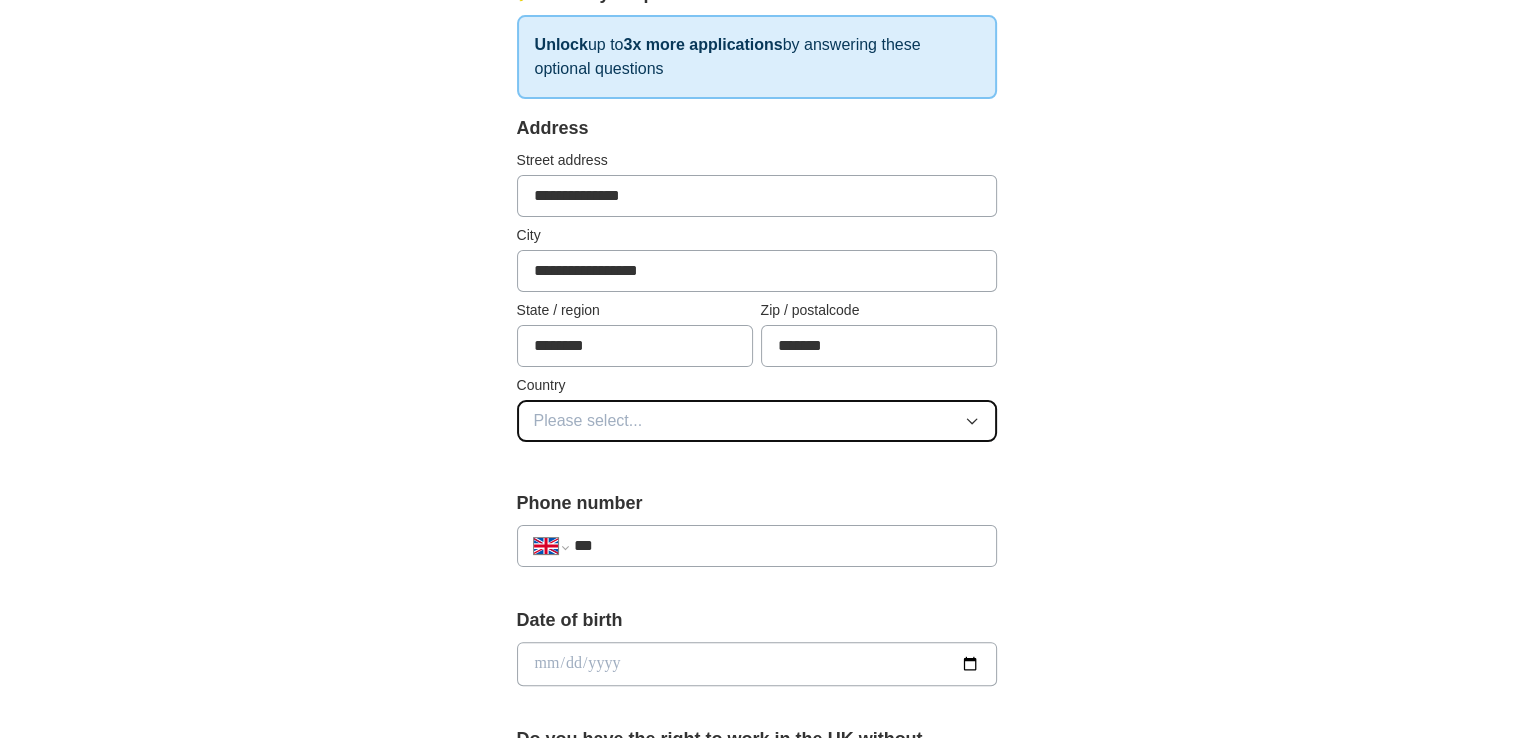 click on "Please select..." at bounding box center [757, 421] 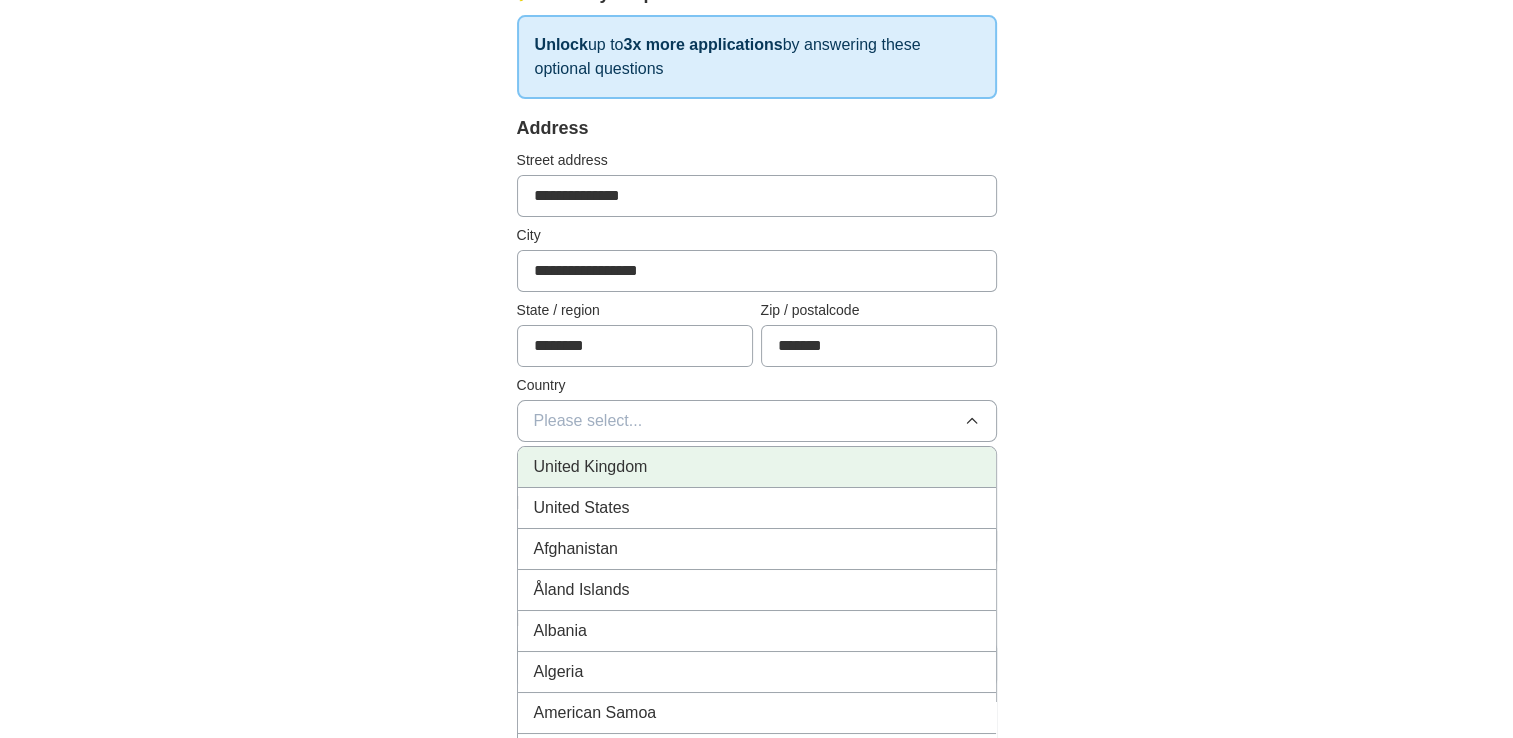 click on "United Kingdom" at bounding box center (757, 467) 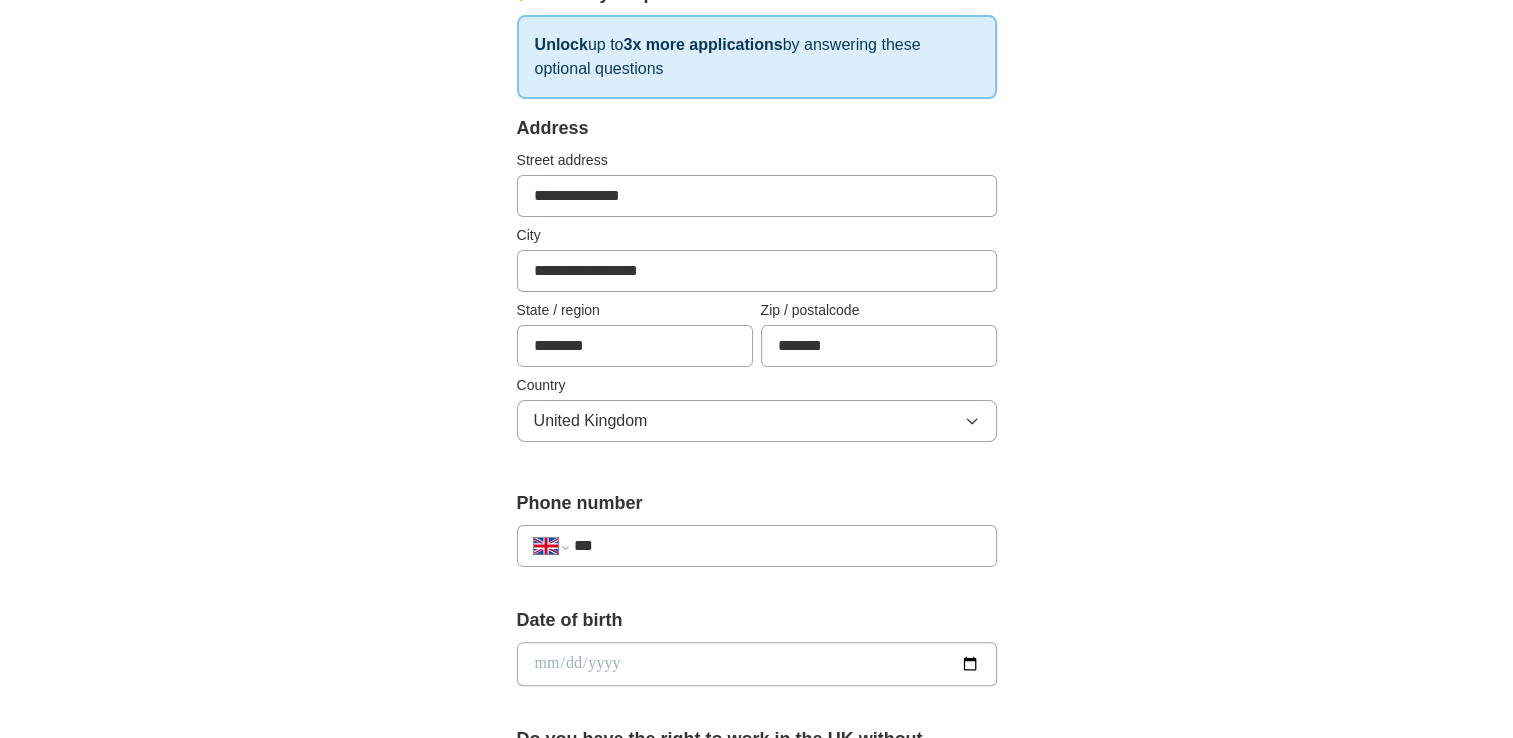 click on "***" at bounding box center (776, 546) 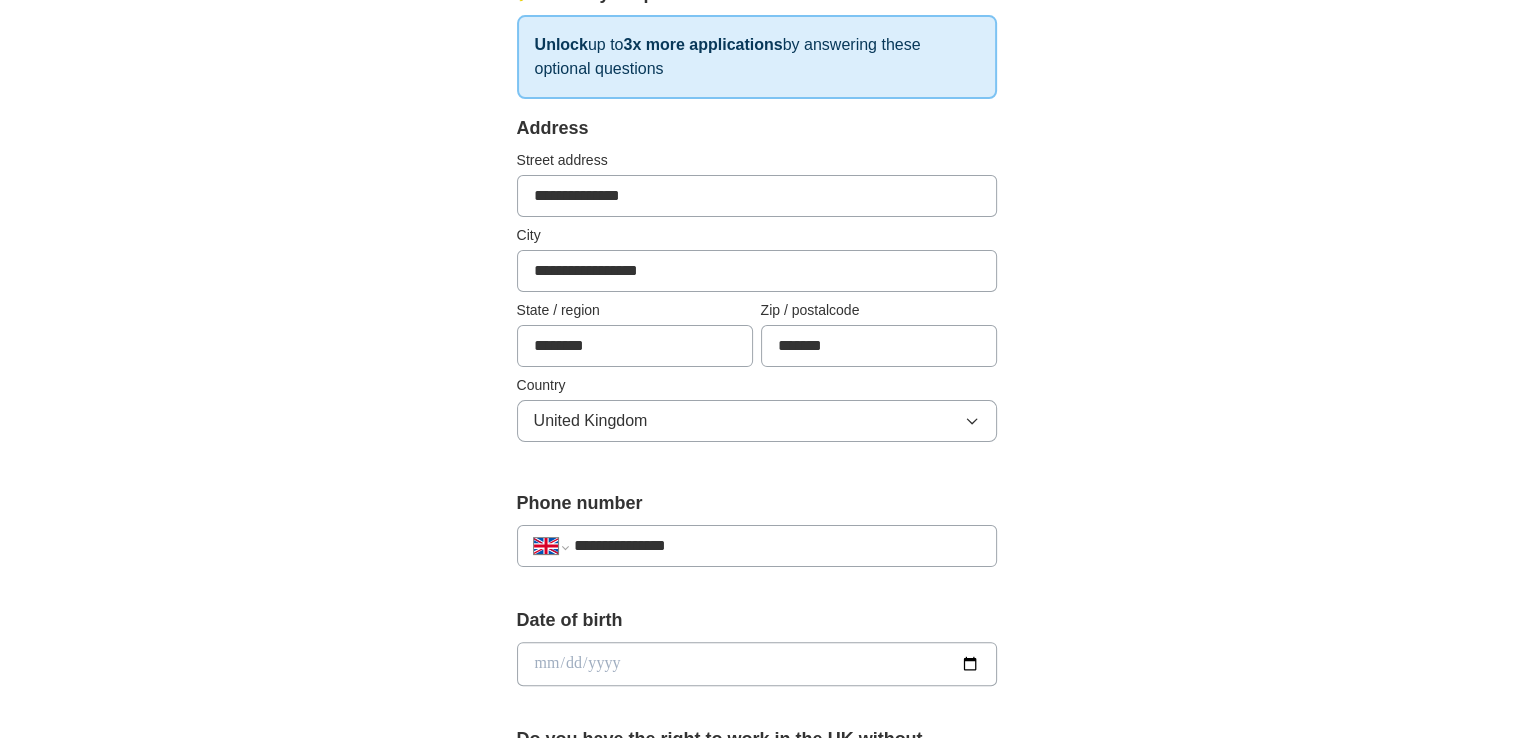 click at bounding box center (757, 664) 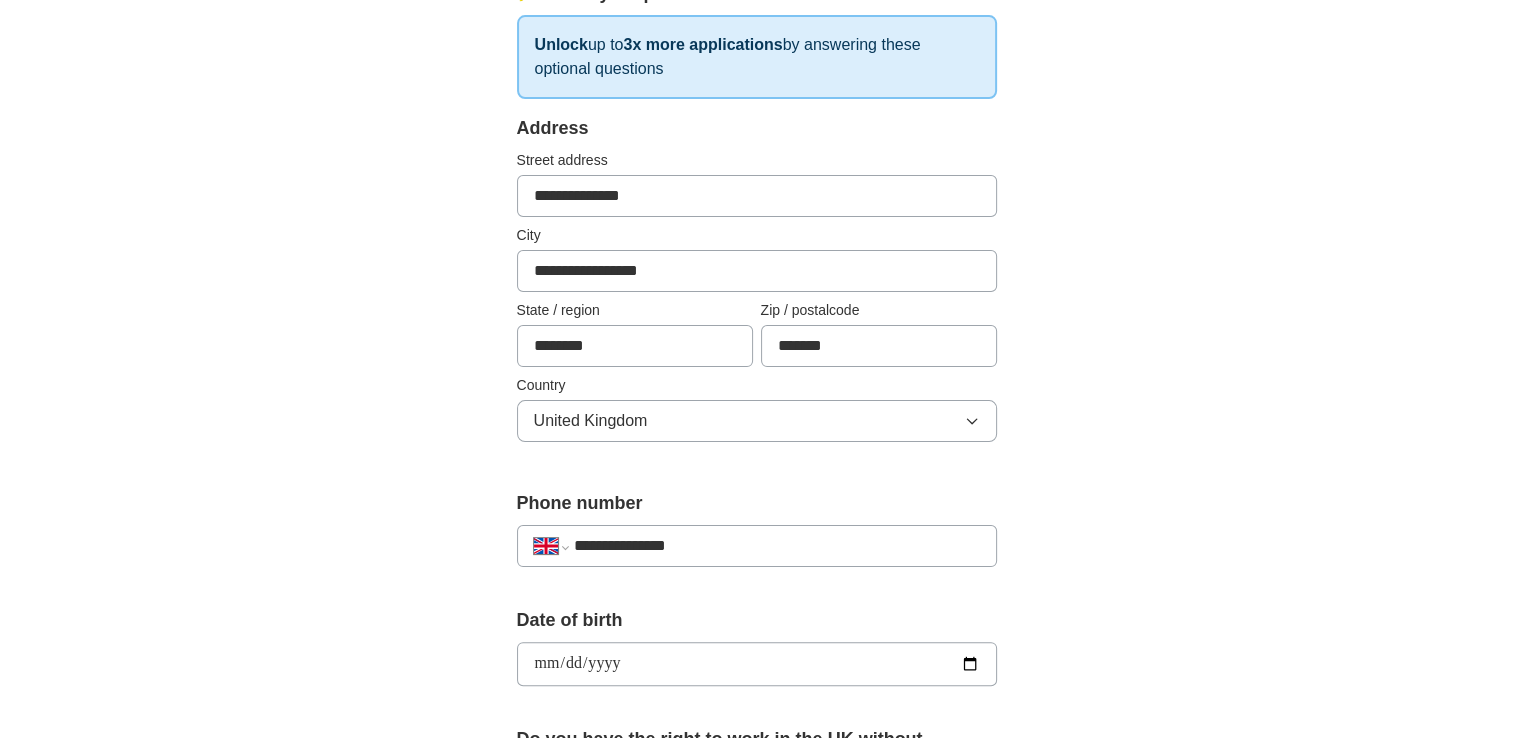 type on "**********" 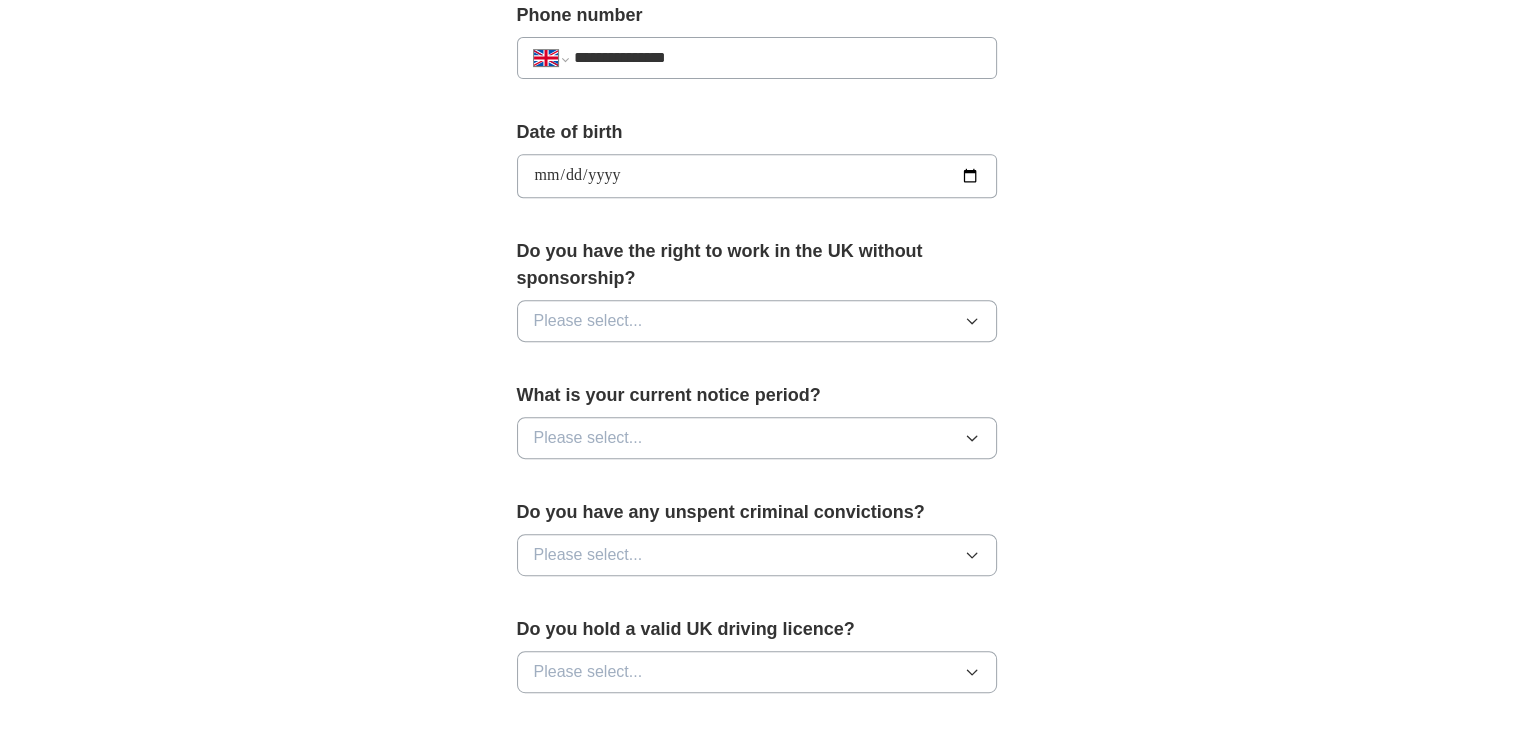 scroll, scrollTop: 826, scrollLeft: 0, axis: vertical 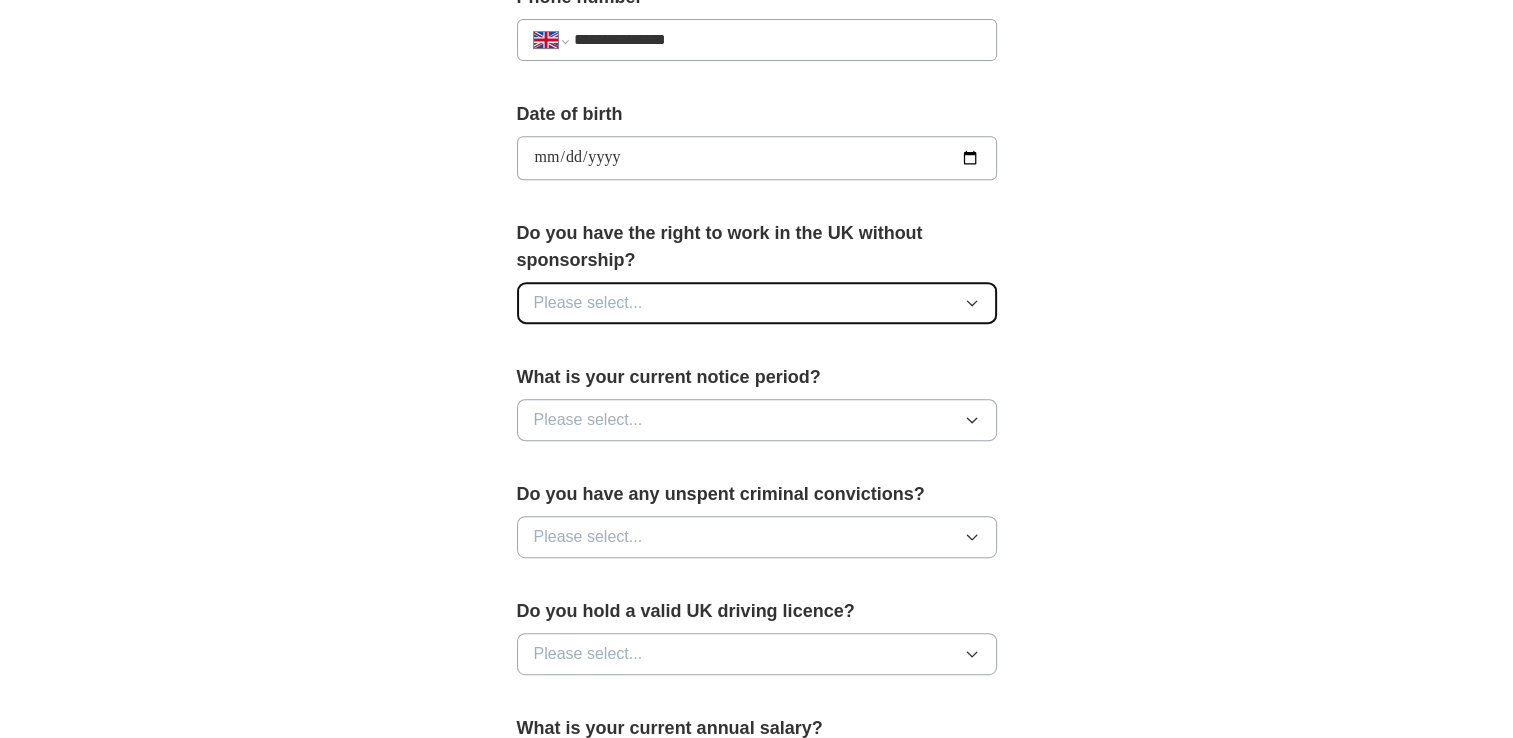 click 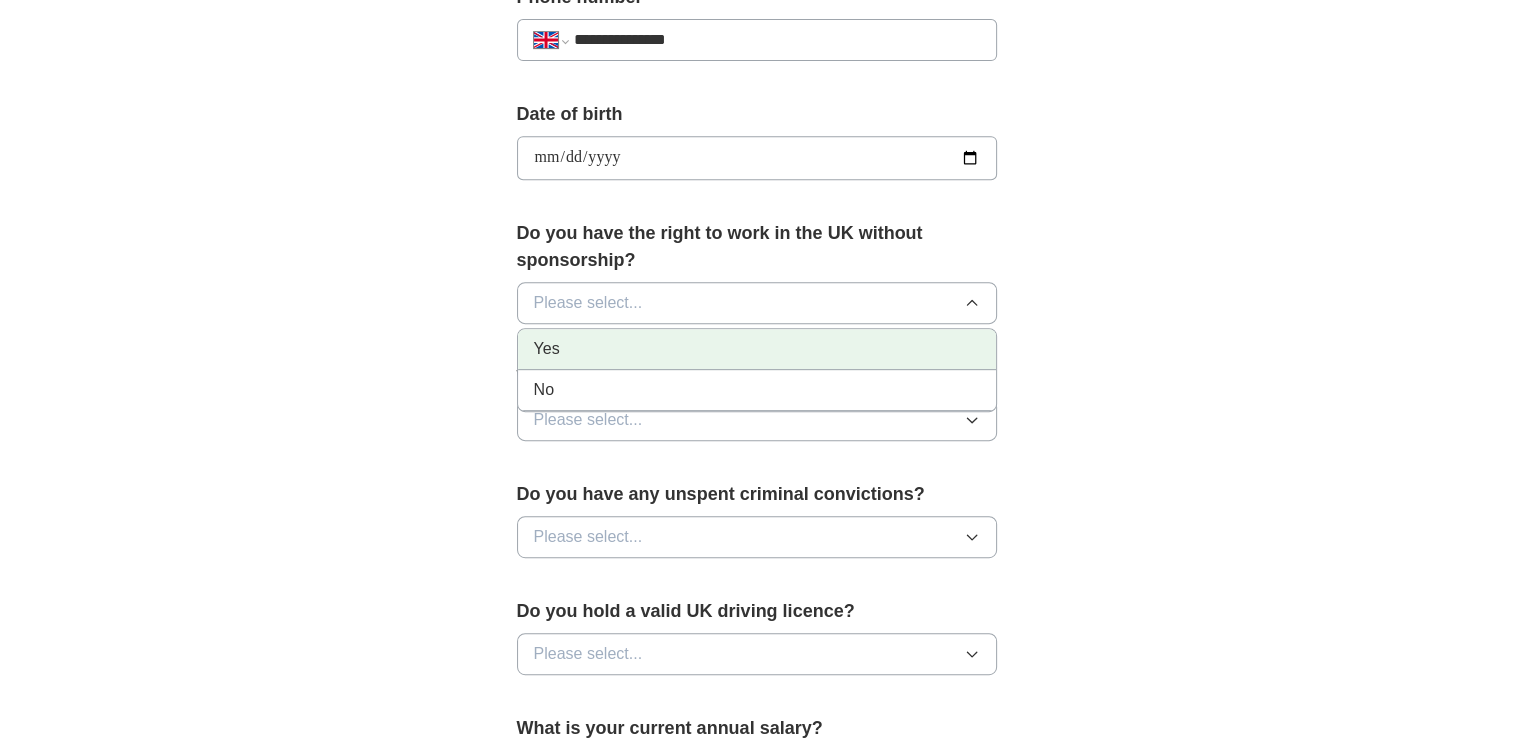 click on "Yes" at bounding box center (757, 349) 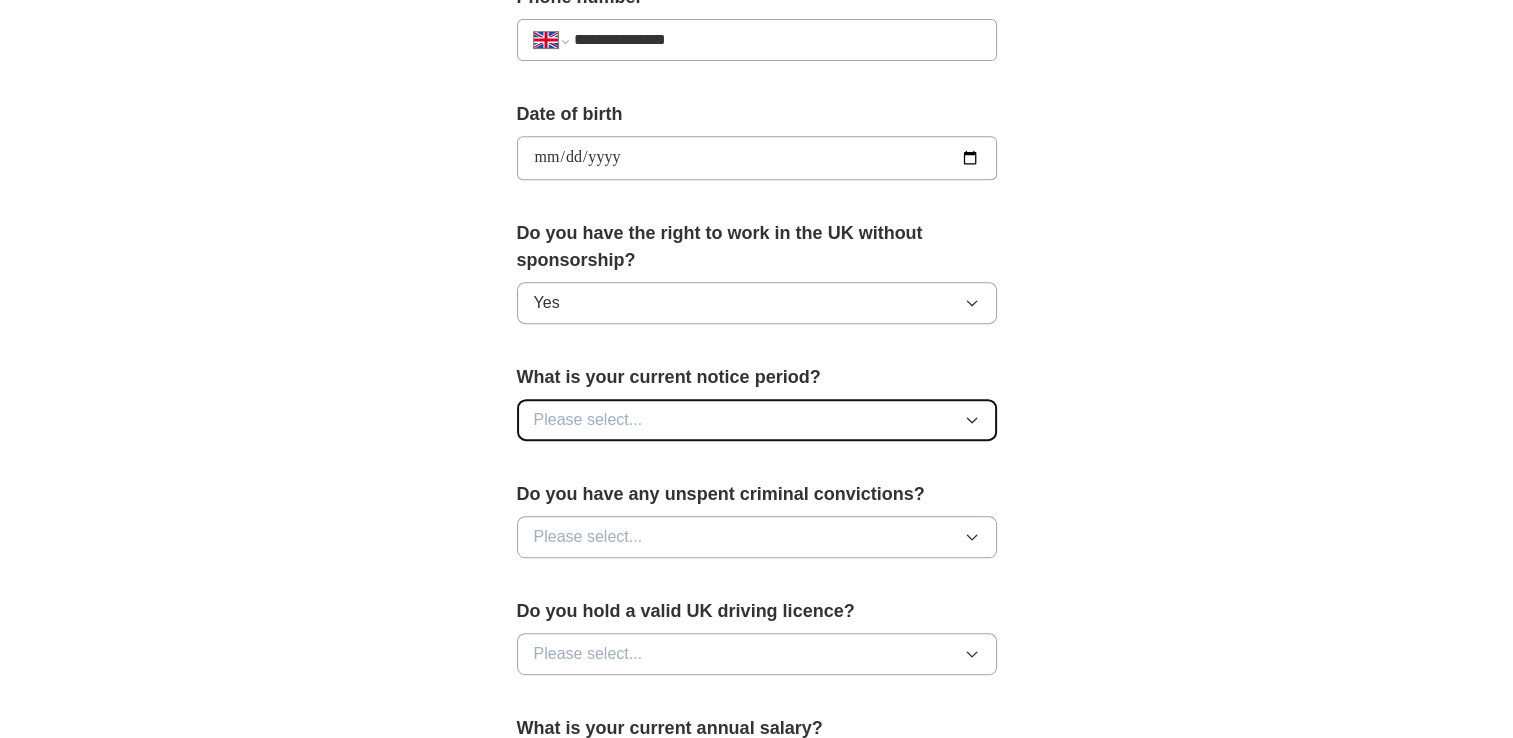 click 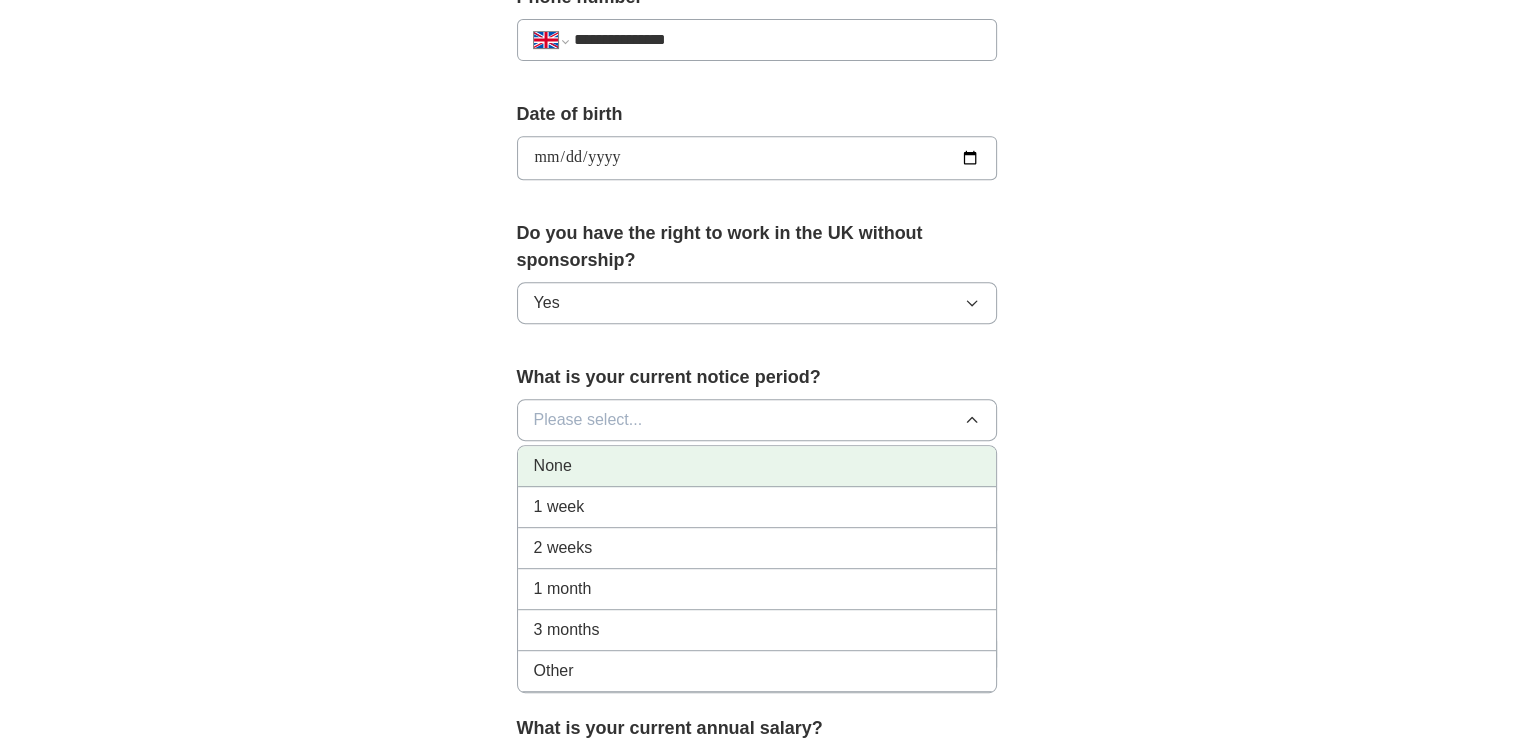 click on "None" at bounding box center [757, 466] 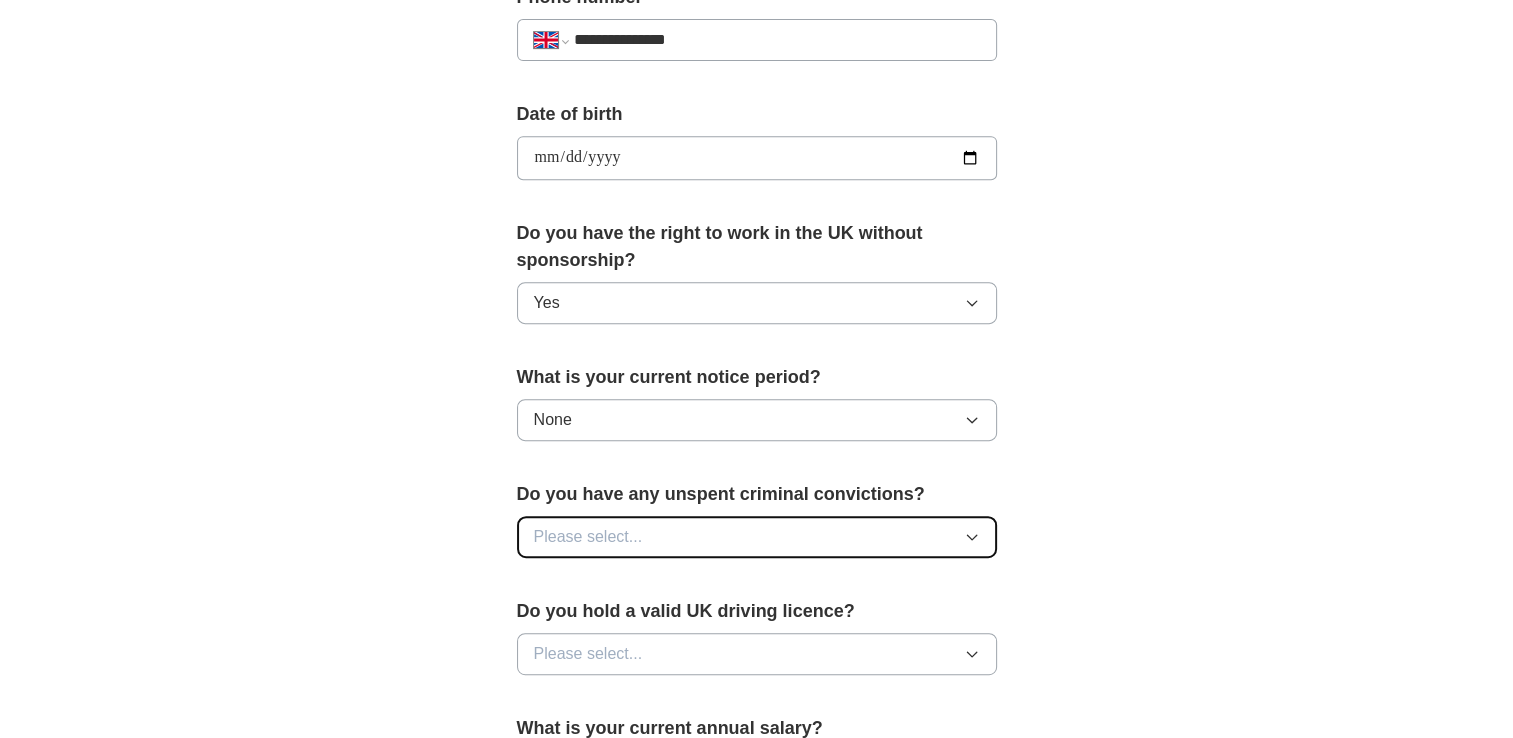 click 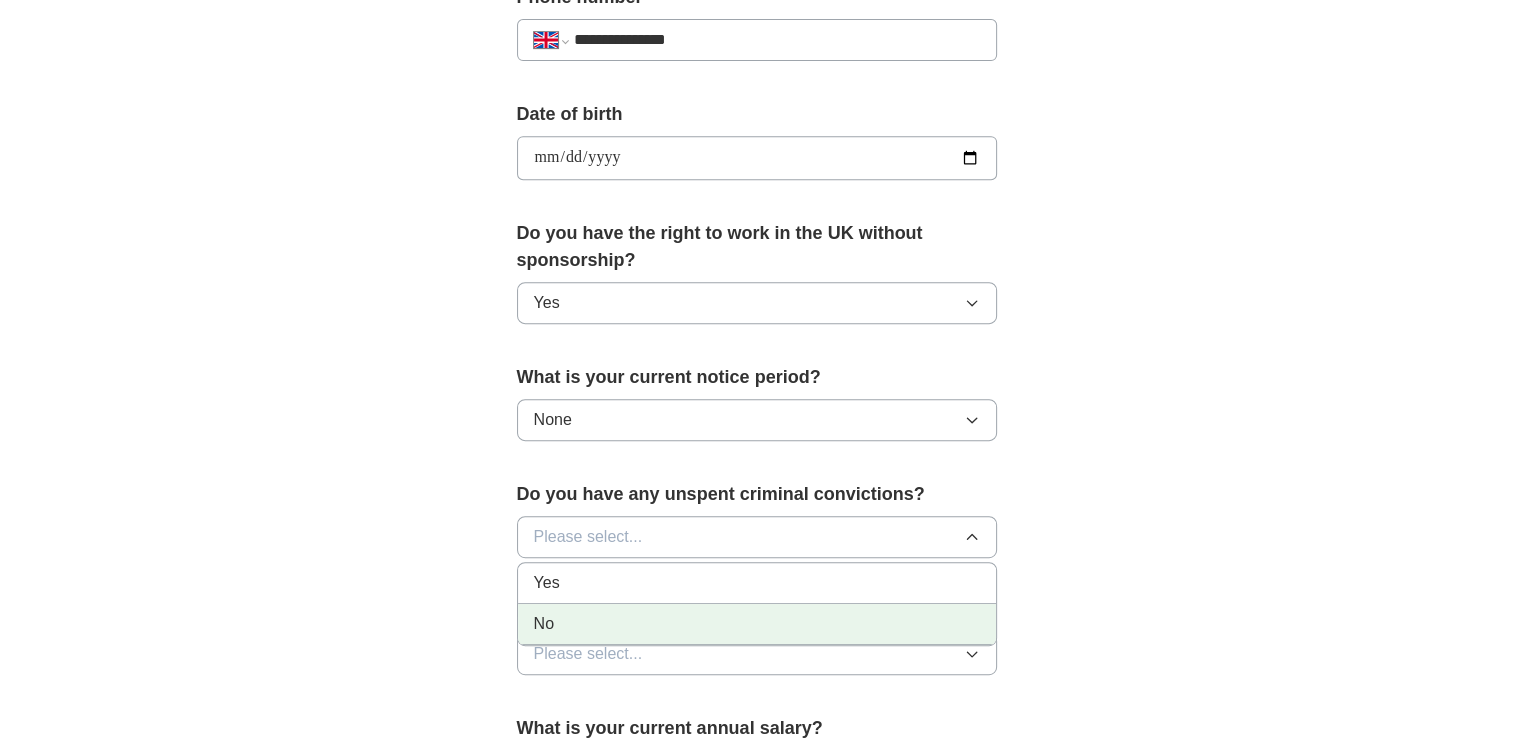 click on "No" at bounding box center (757, 624) 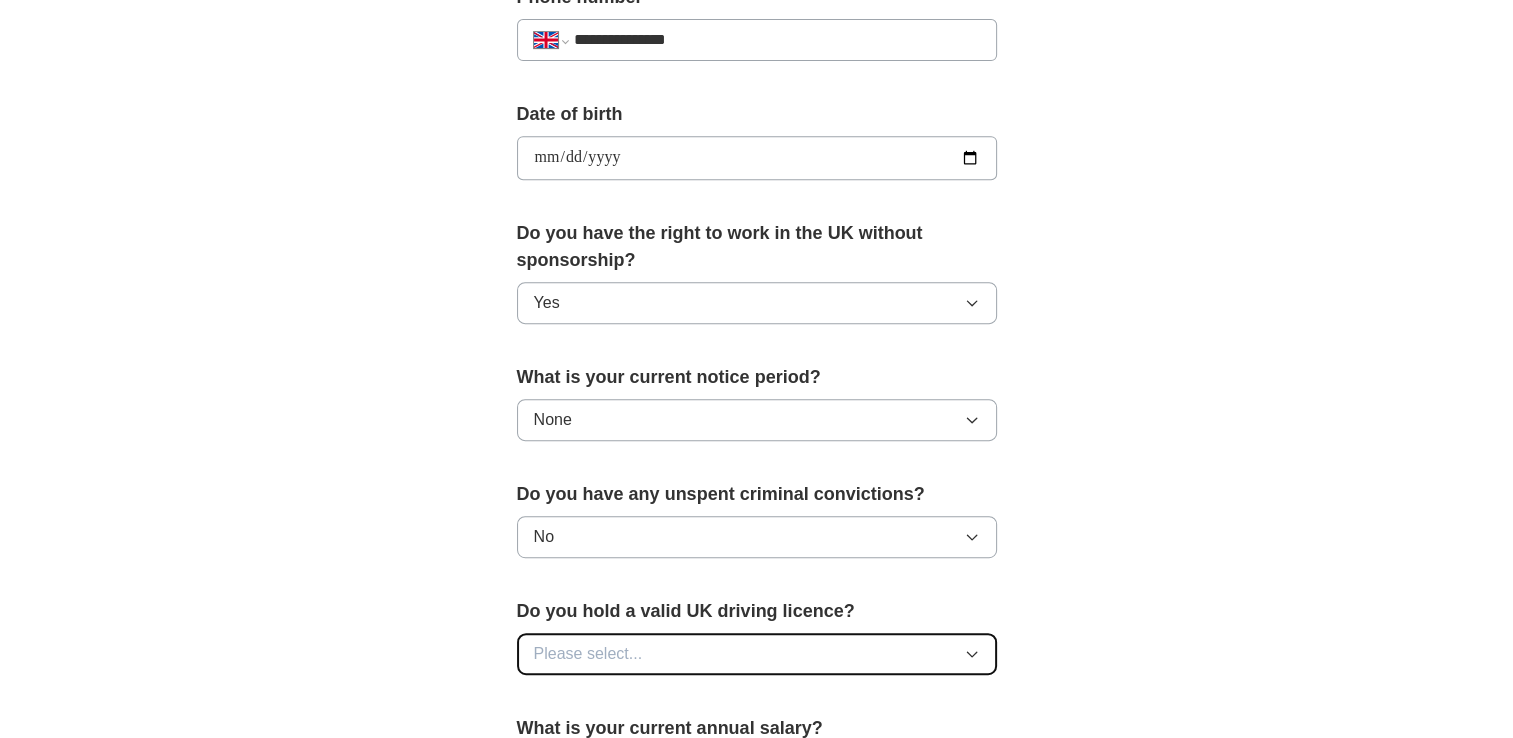 click on "Please select..." at bounding box center (757, 654) 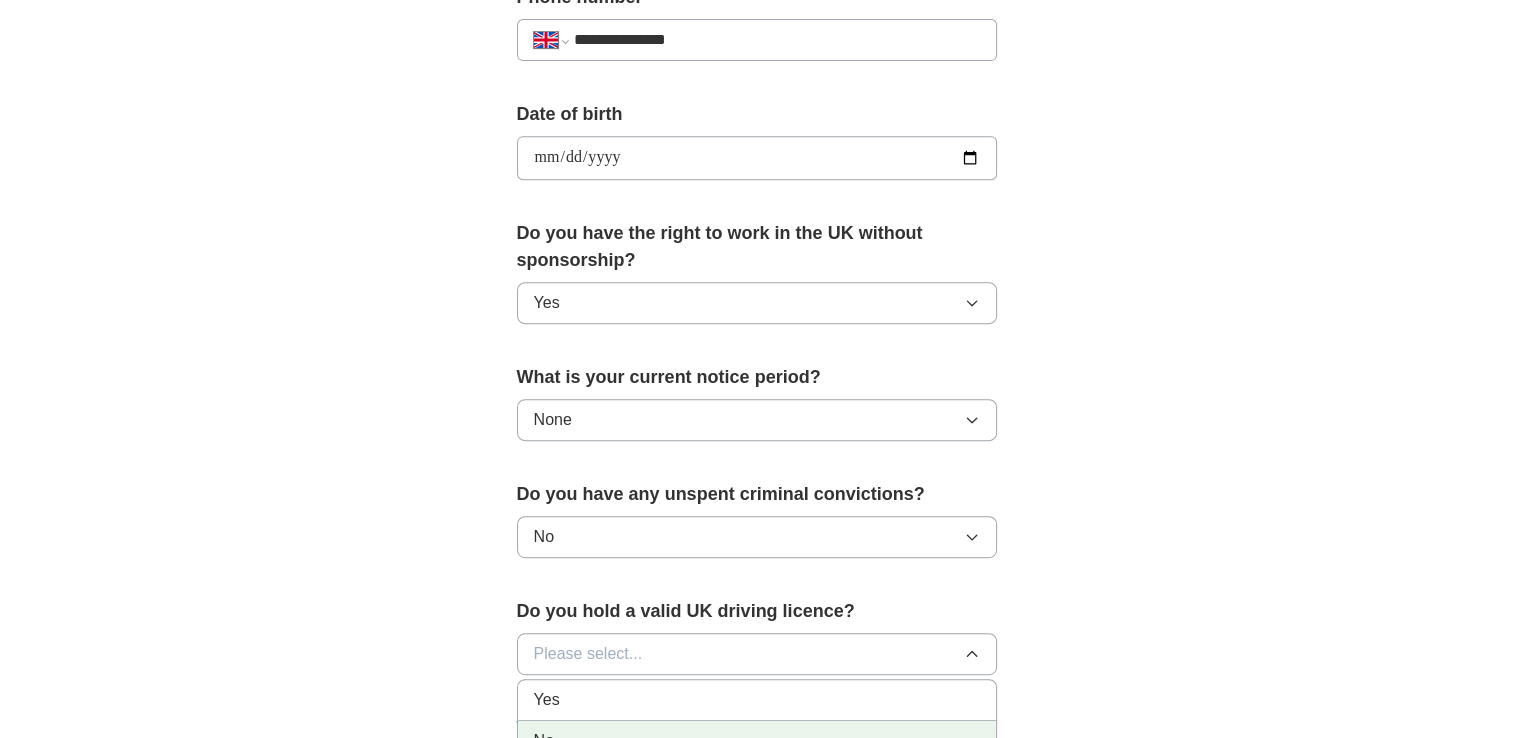 click on "No" at bounding box center (757, 741) 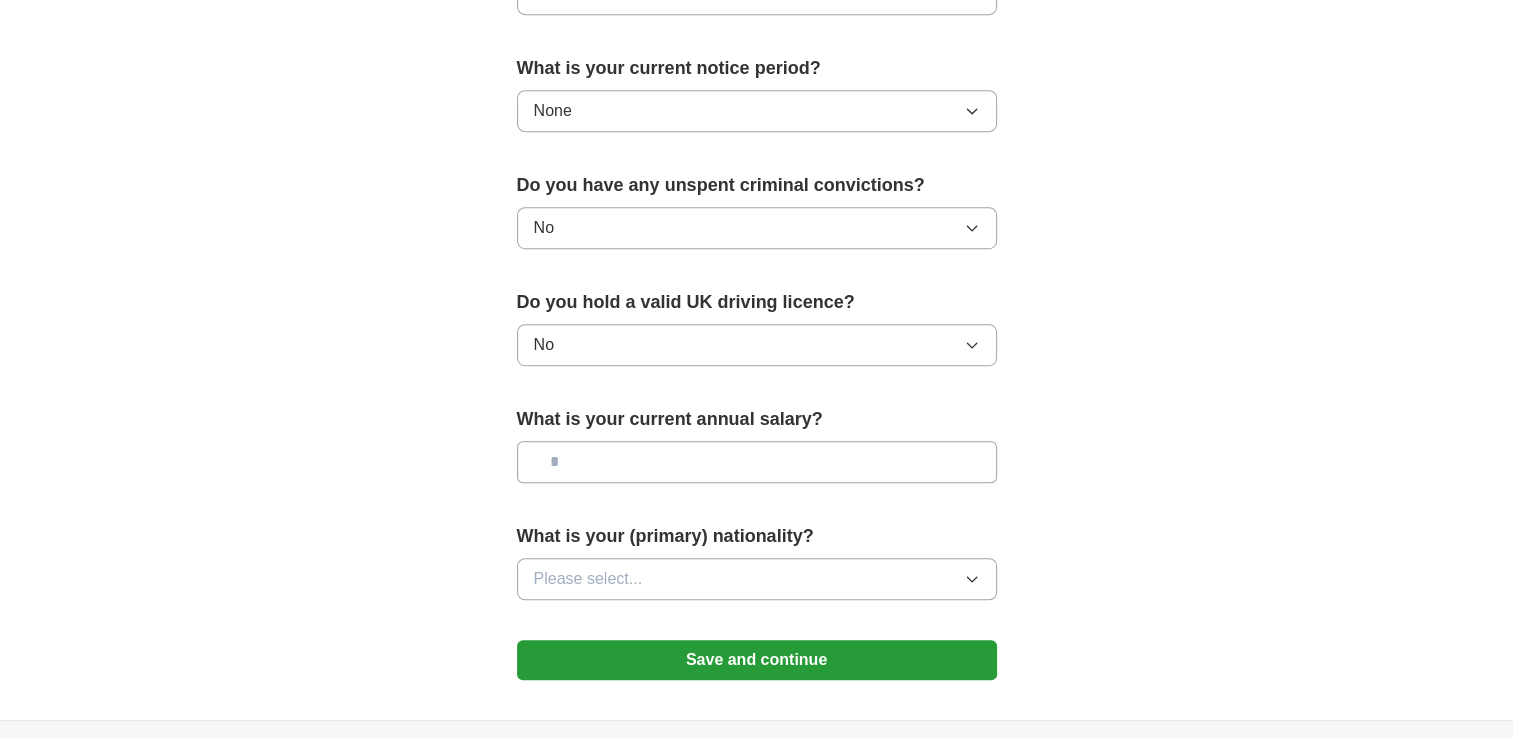 scroll, scrollTop: 1146, scrollLeft: 0, axis: vertical 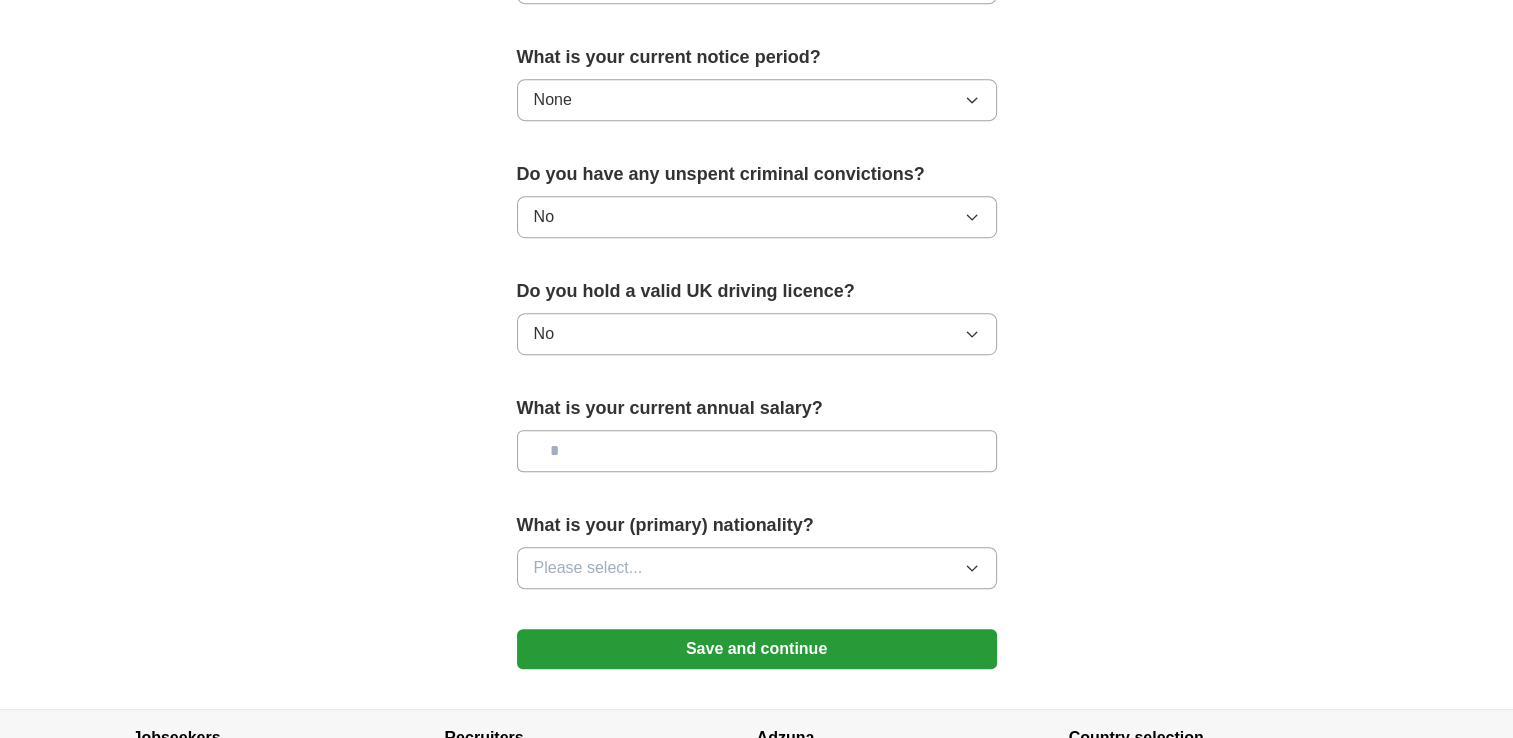 click at bounding box center (757, 451) 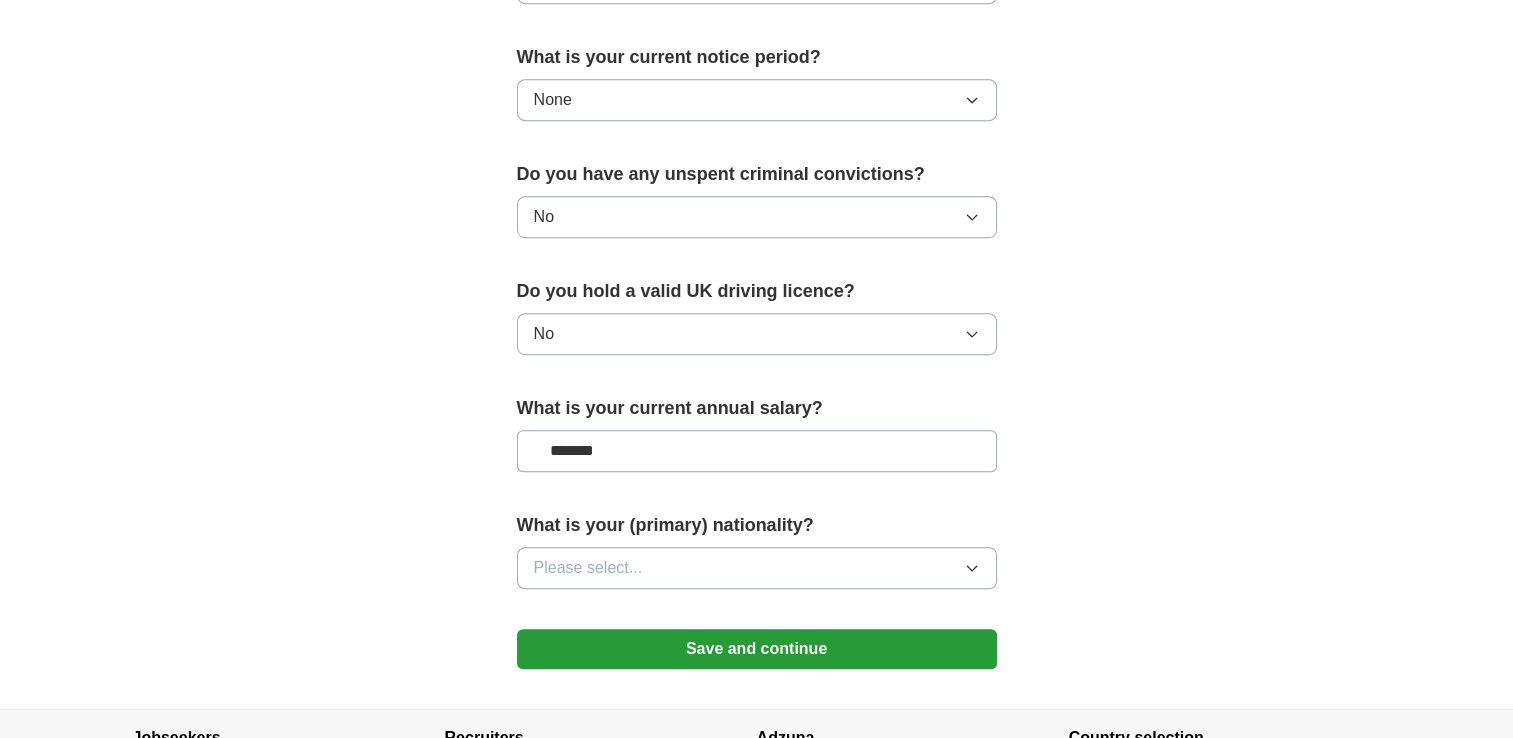type on "*******" 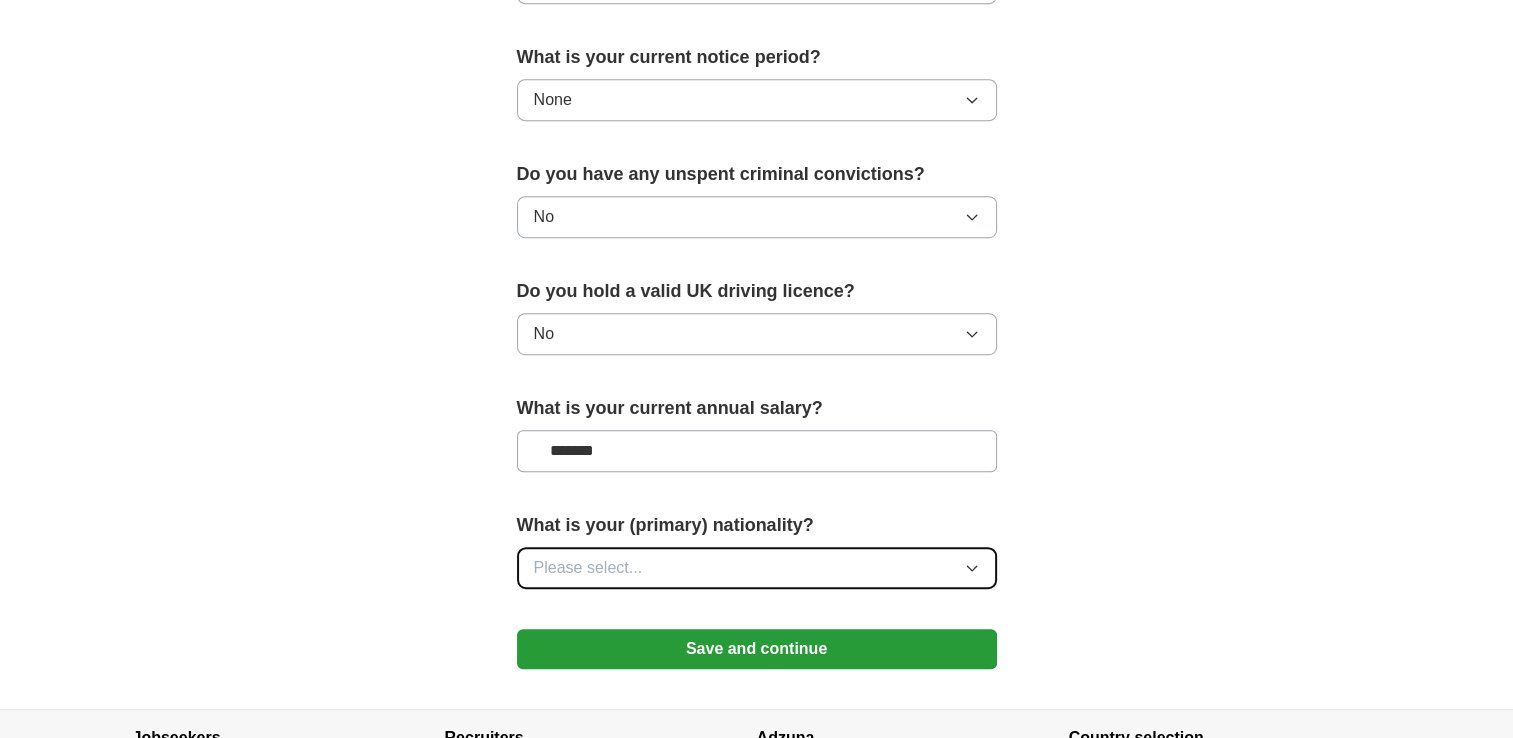 click on "Please select..." at bounding box center (757, 568) 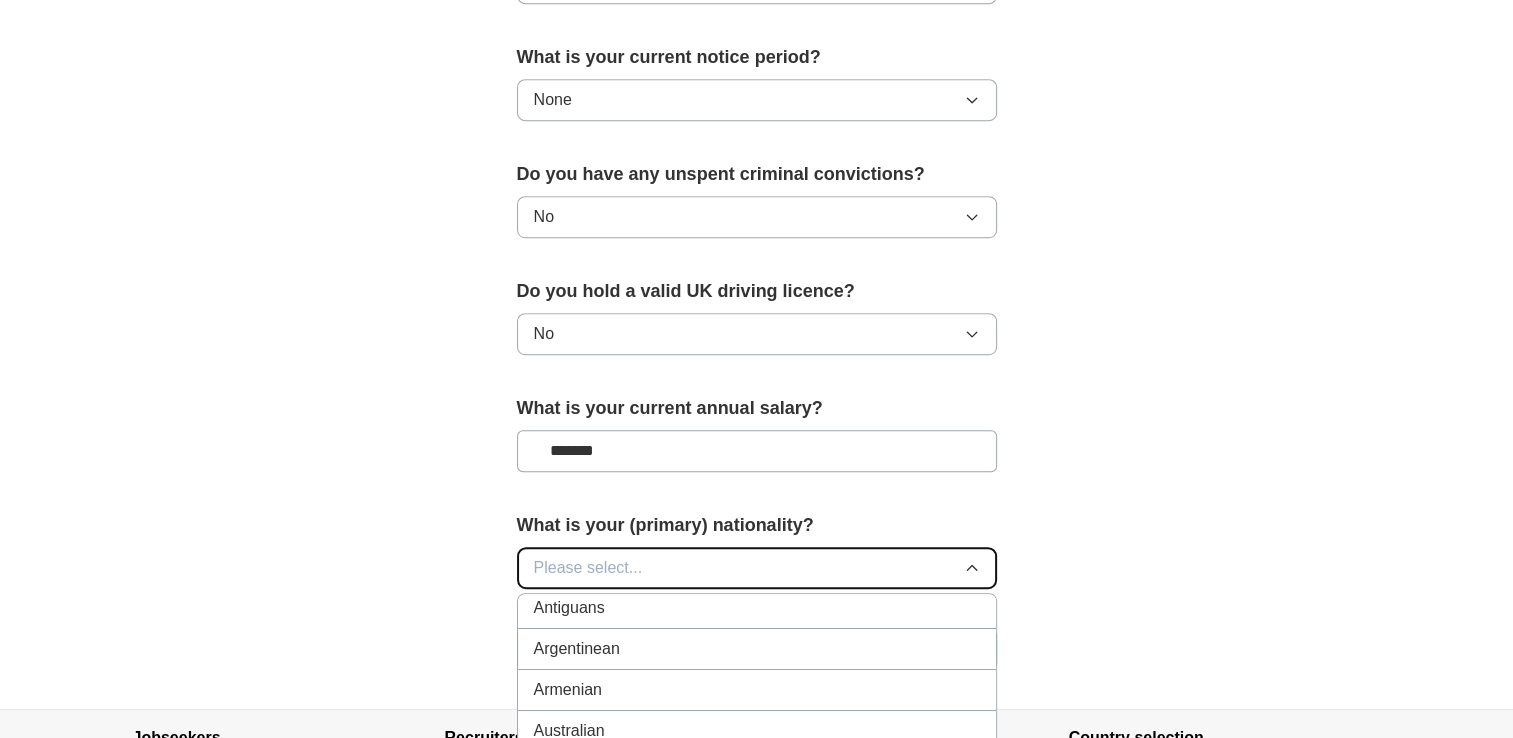 scroll, scrollTop: 276, scrollLeft: 0, axis: vertical 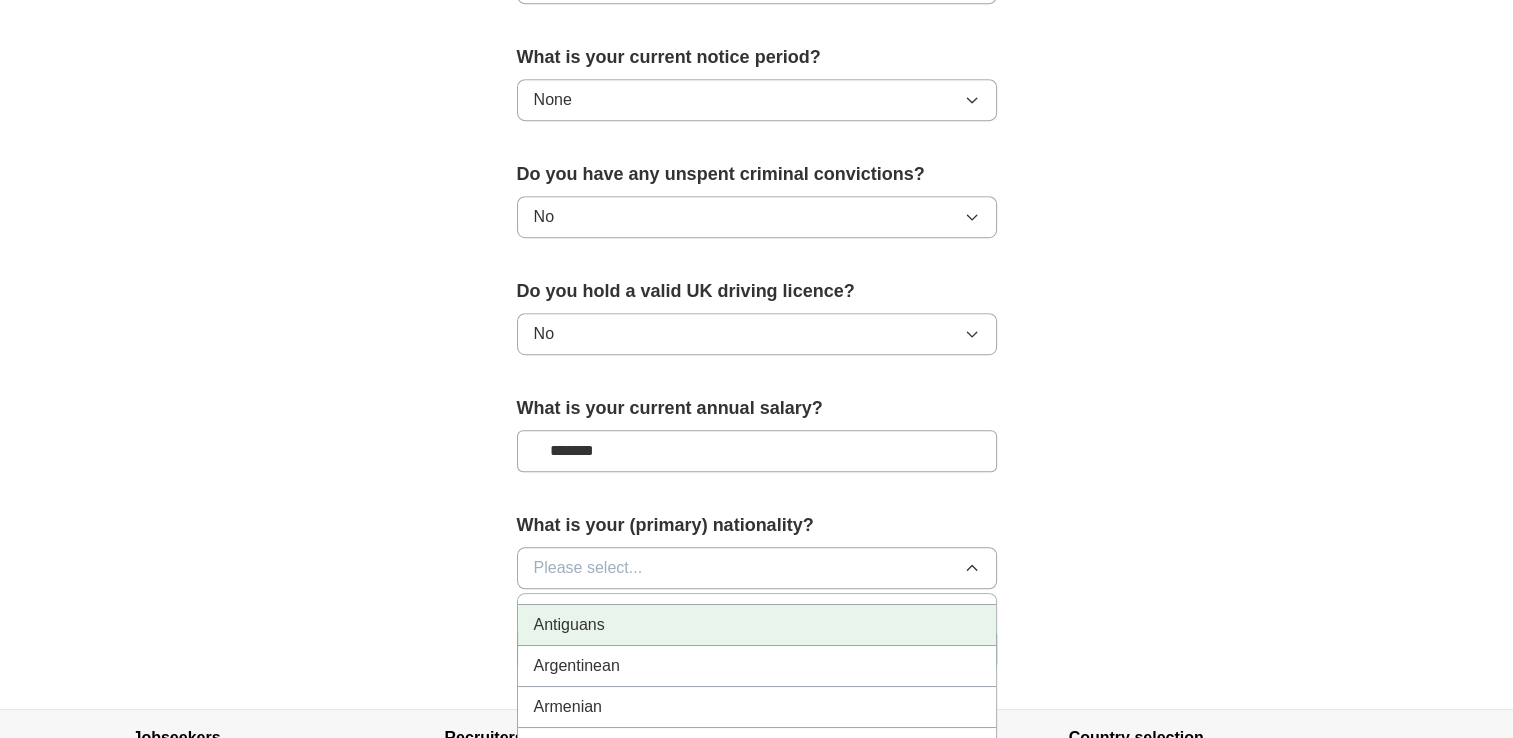 click on "Antiguans" at bounding box center (757, 625) 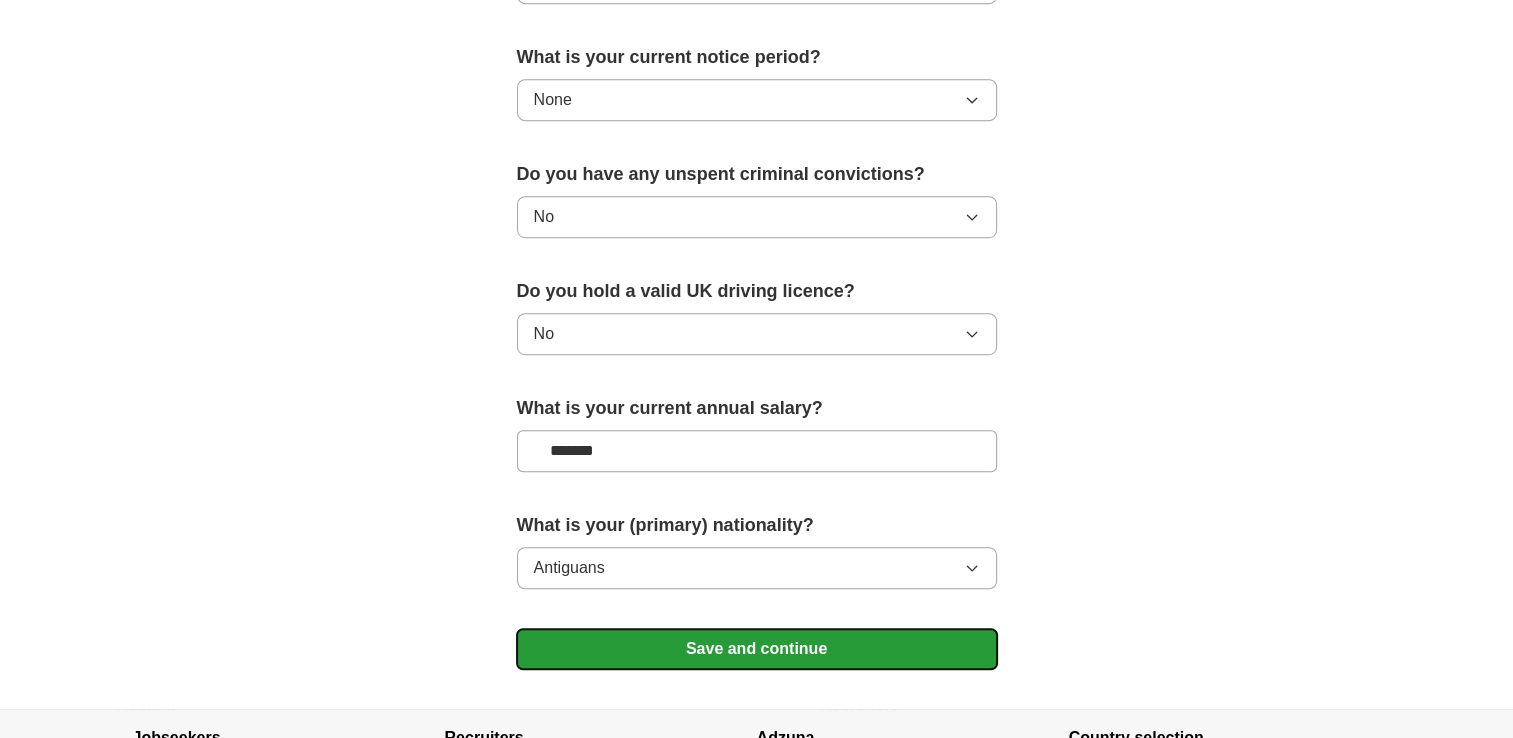 click on "Save and continue" at bounding box center [757, 649] 